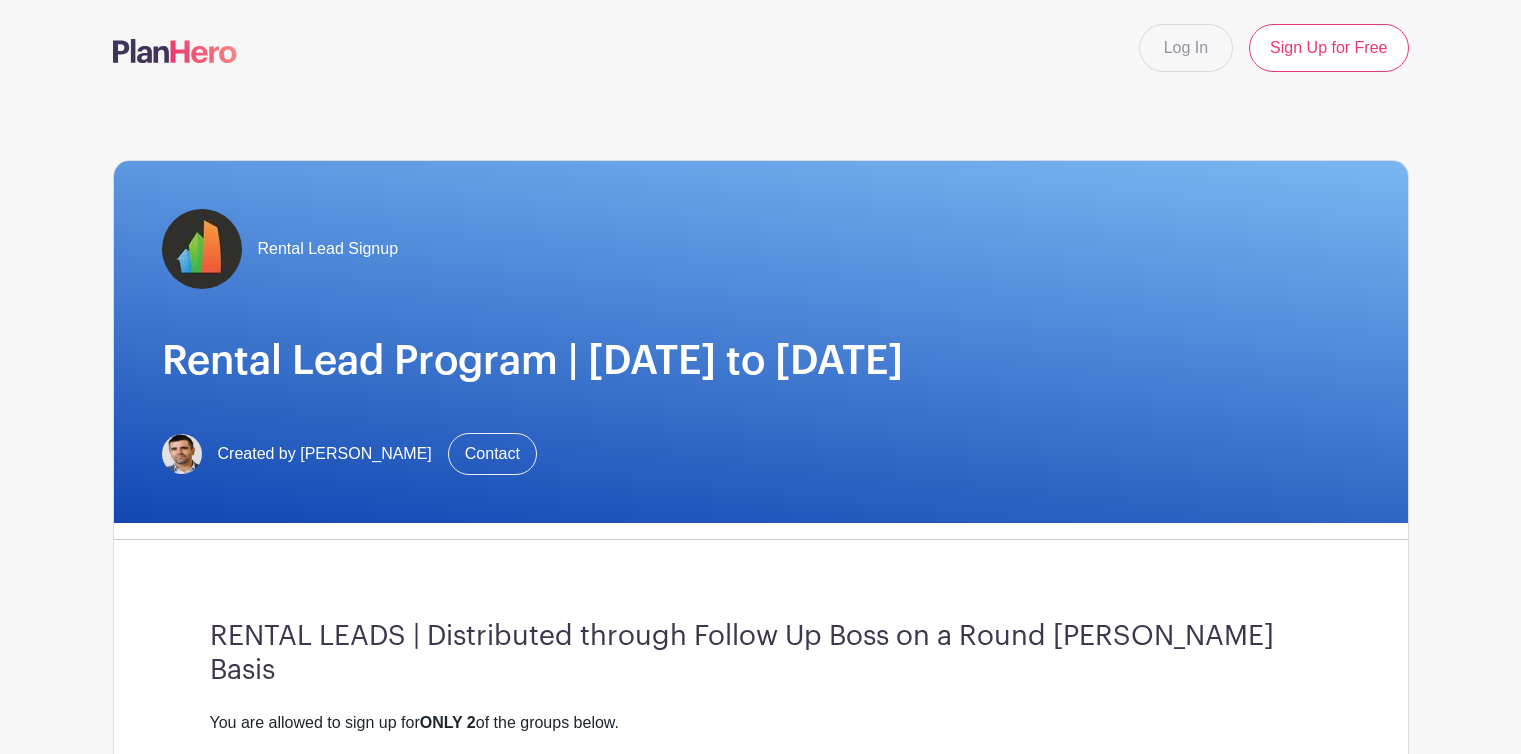 scroll, scrollTop: 0, scrollLeft: 0, axis: both 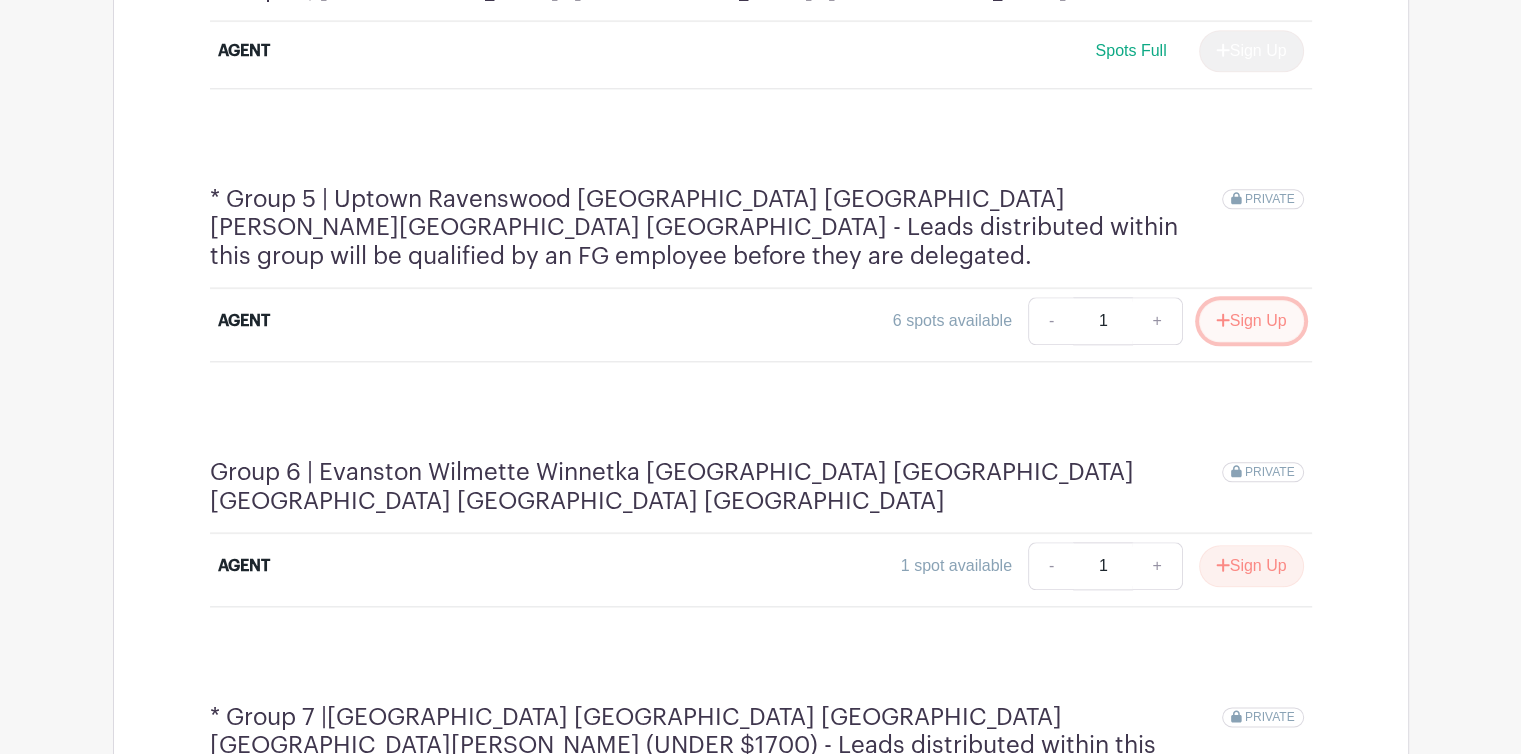 click on "Sign Up" at bounding box center [1251, 321] 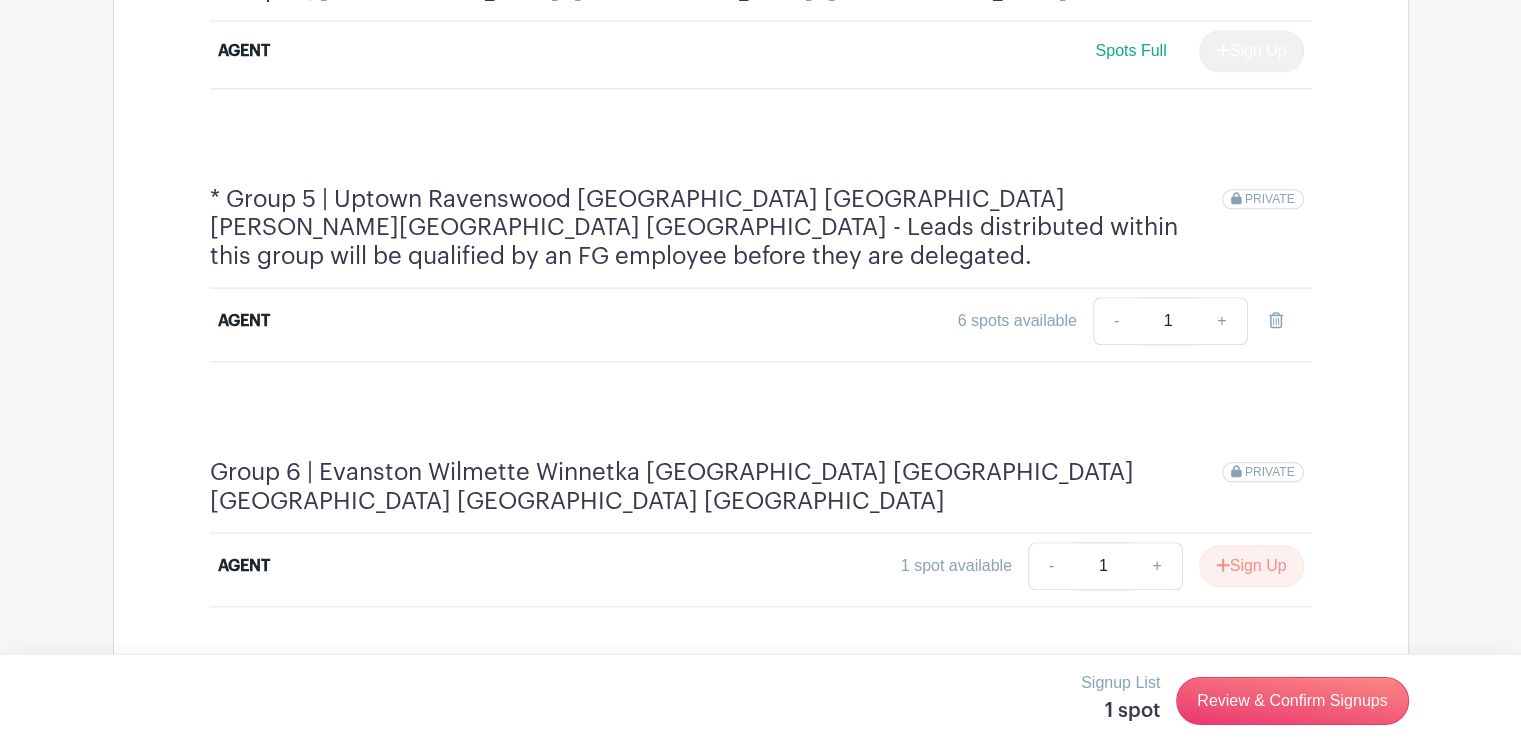 click on "Review & Confirm Signups" at bounding box center (1292, 701) 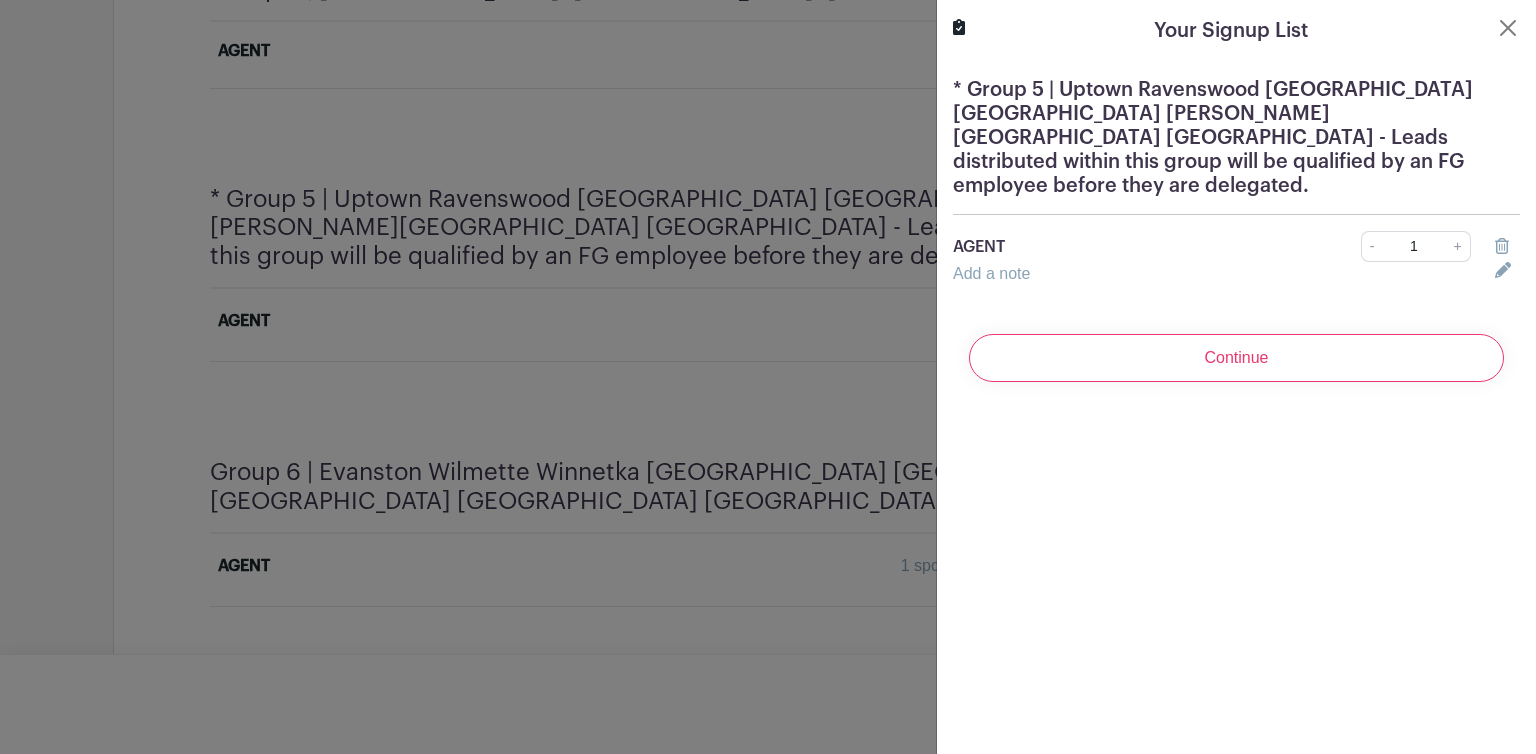 click on "Continue" at bounding box center [1236, 358] 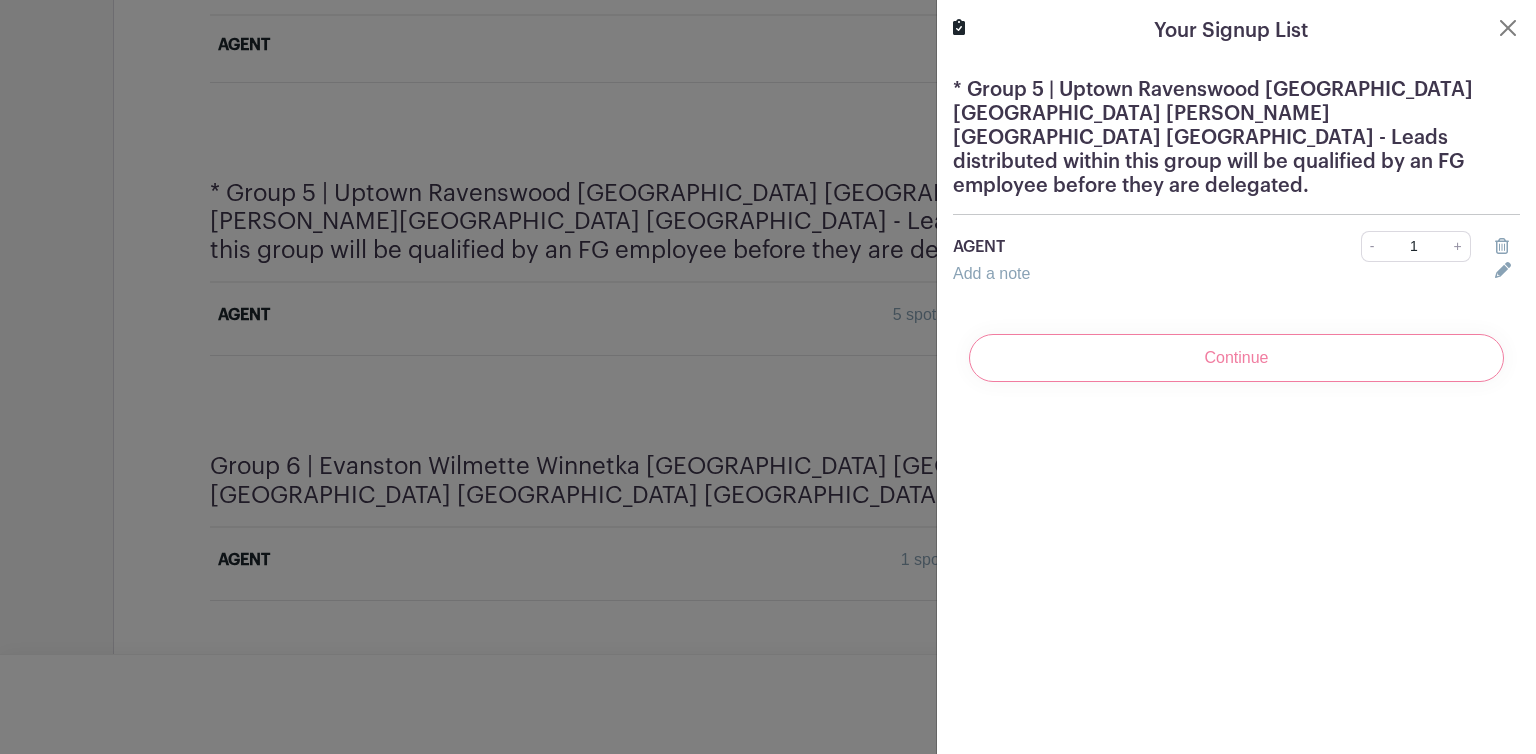 scroll, scrollTop: 2164, scrollLeft: 0, axis: vertical 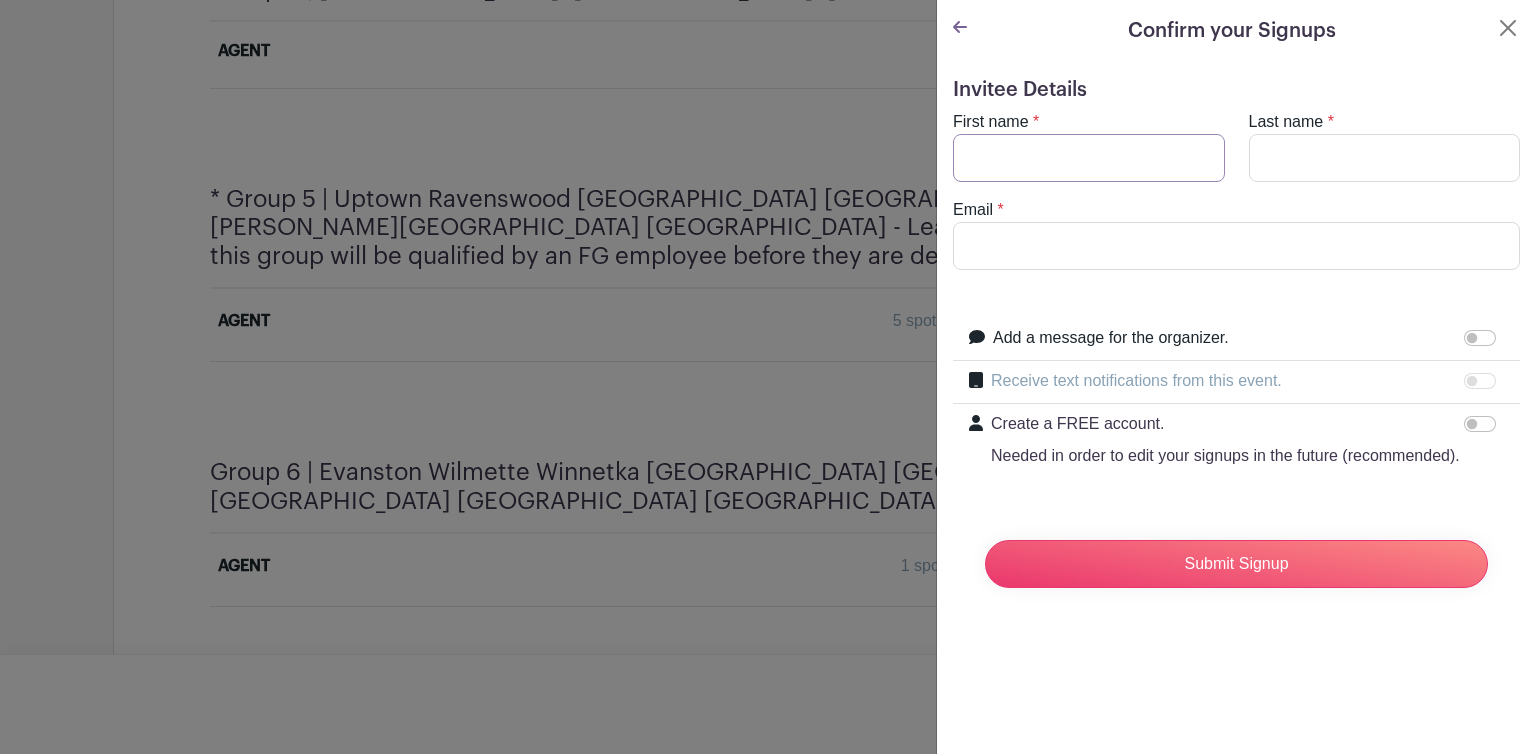 click on "First name" at bounding box center [1089, 158] 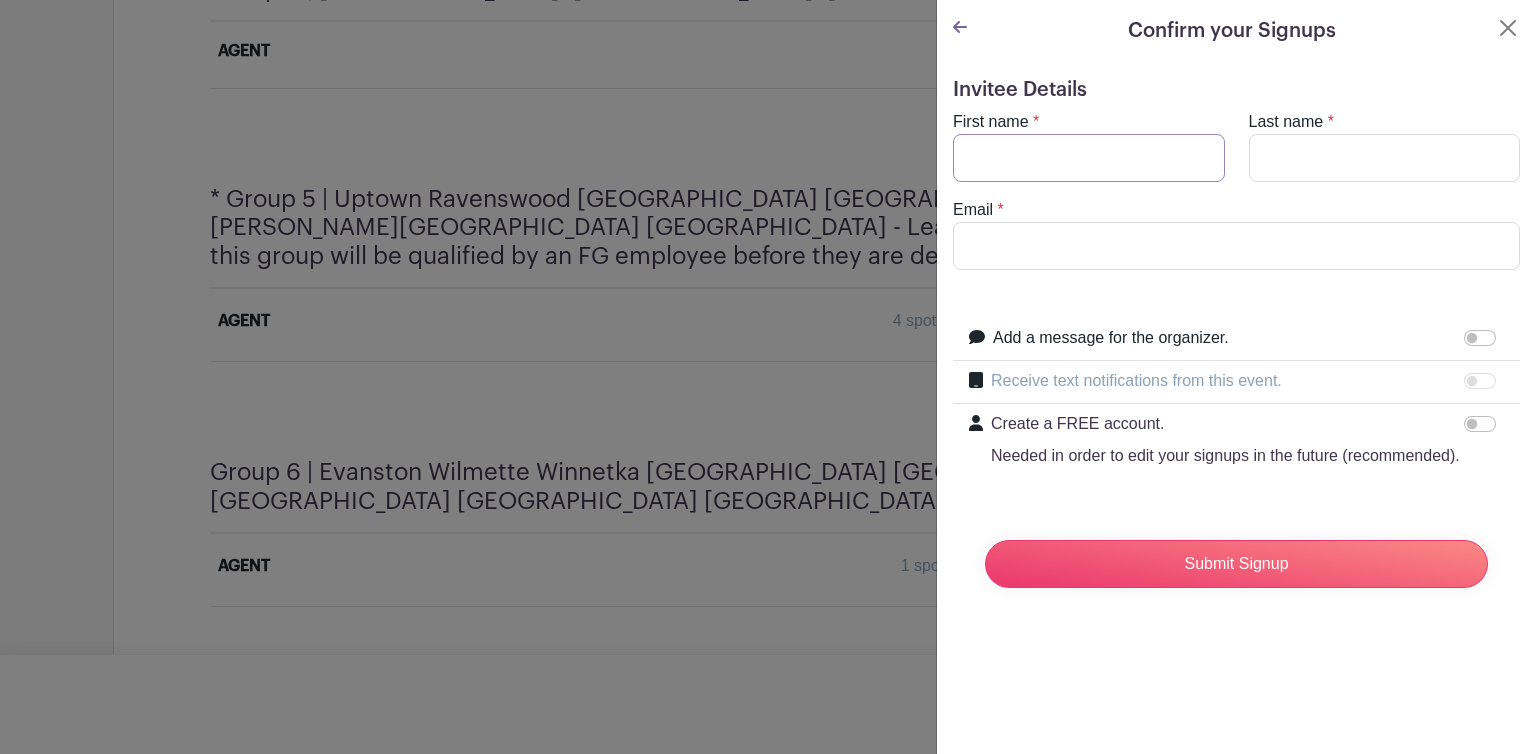 type on "Deny" 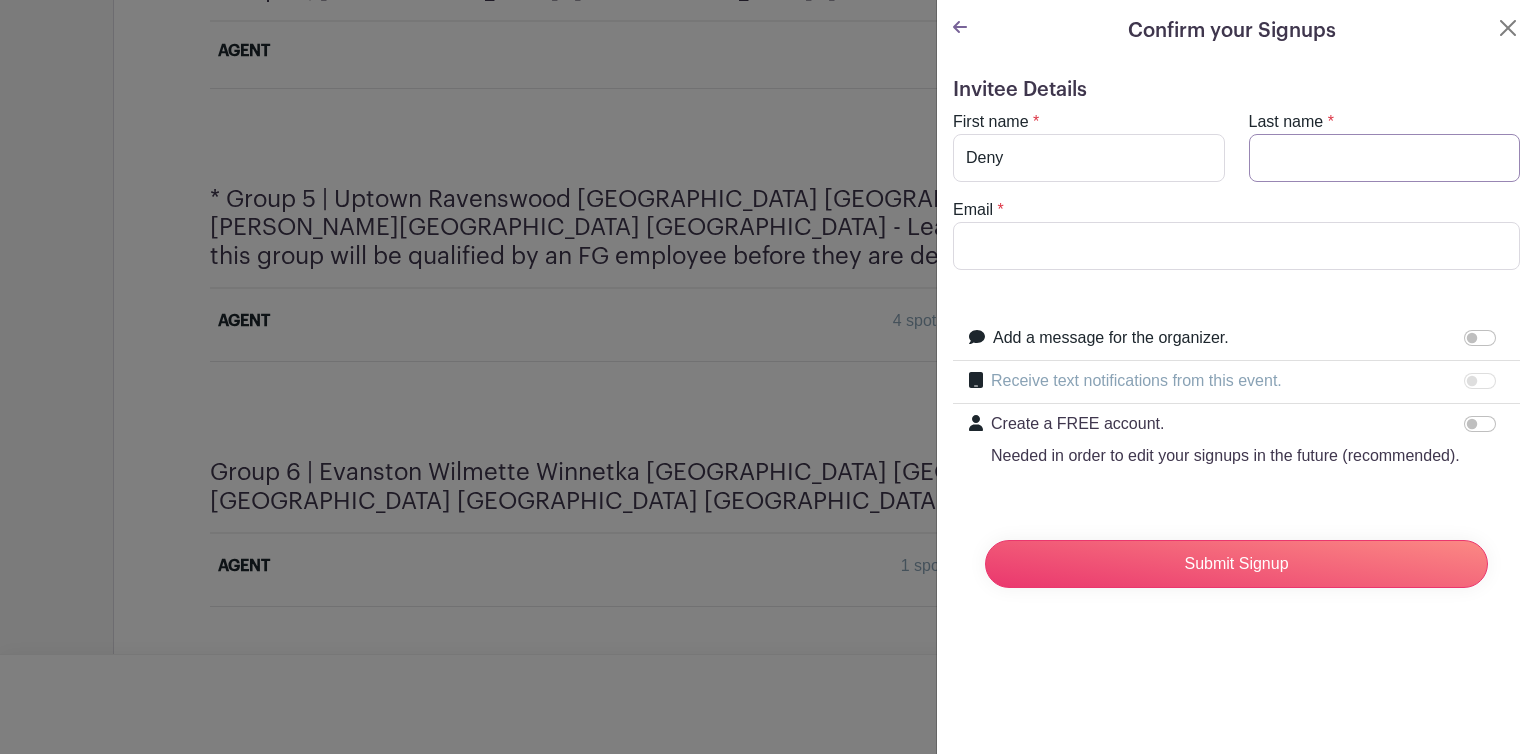 click on "Last name" at bounding box center (1385, 158) 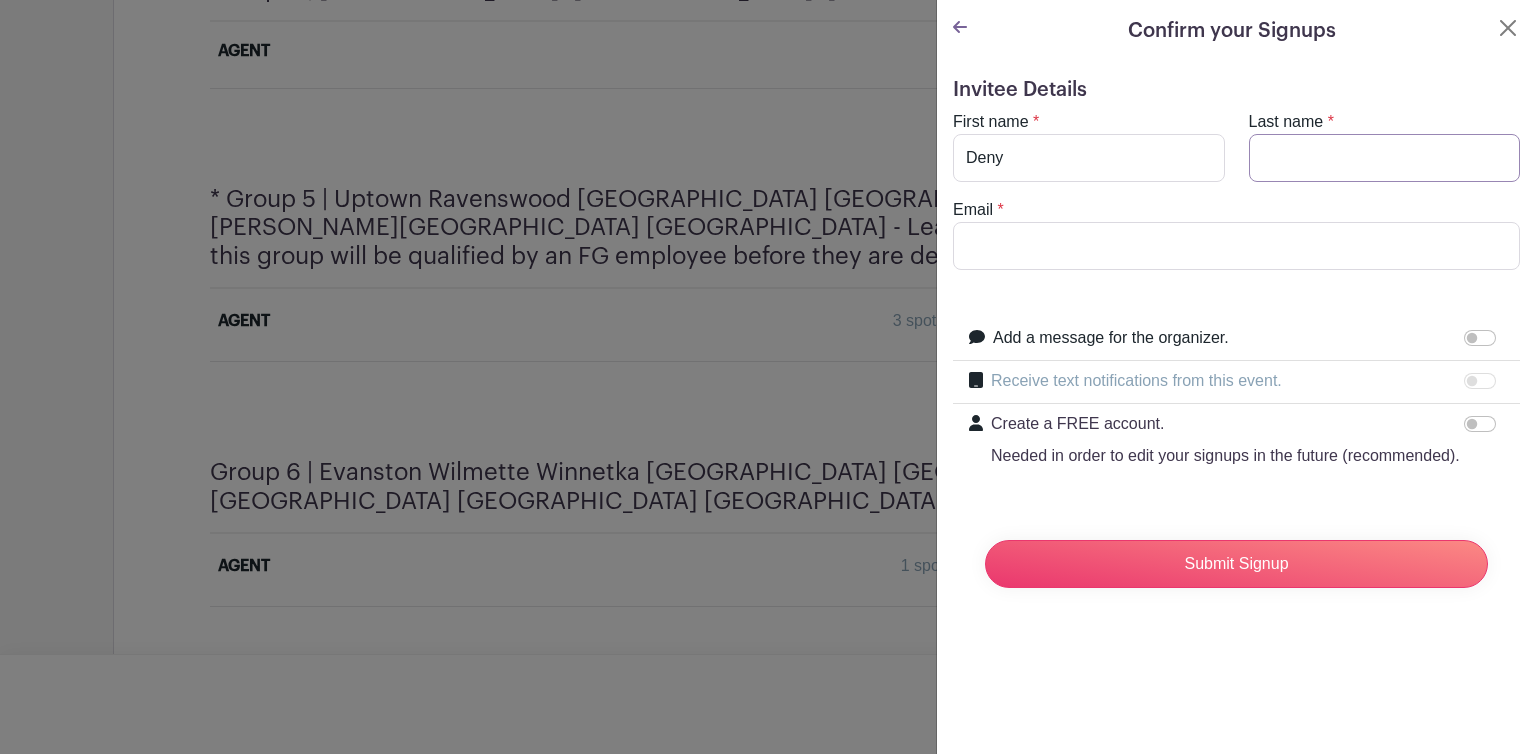 type on "[PERSON_NAME]" 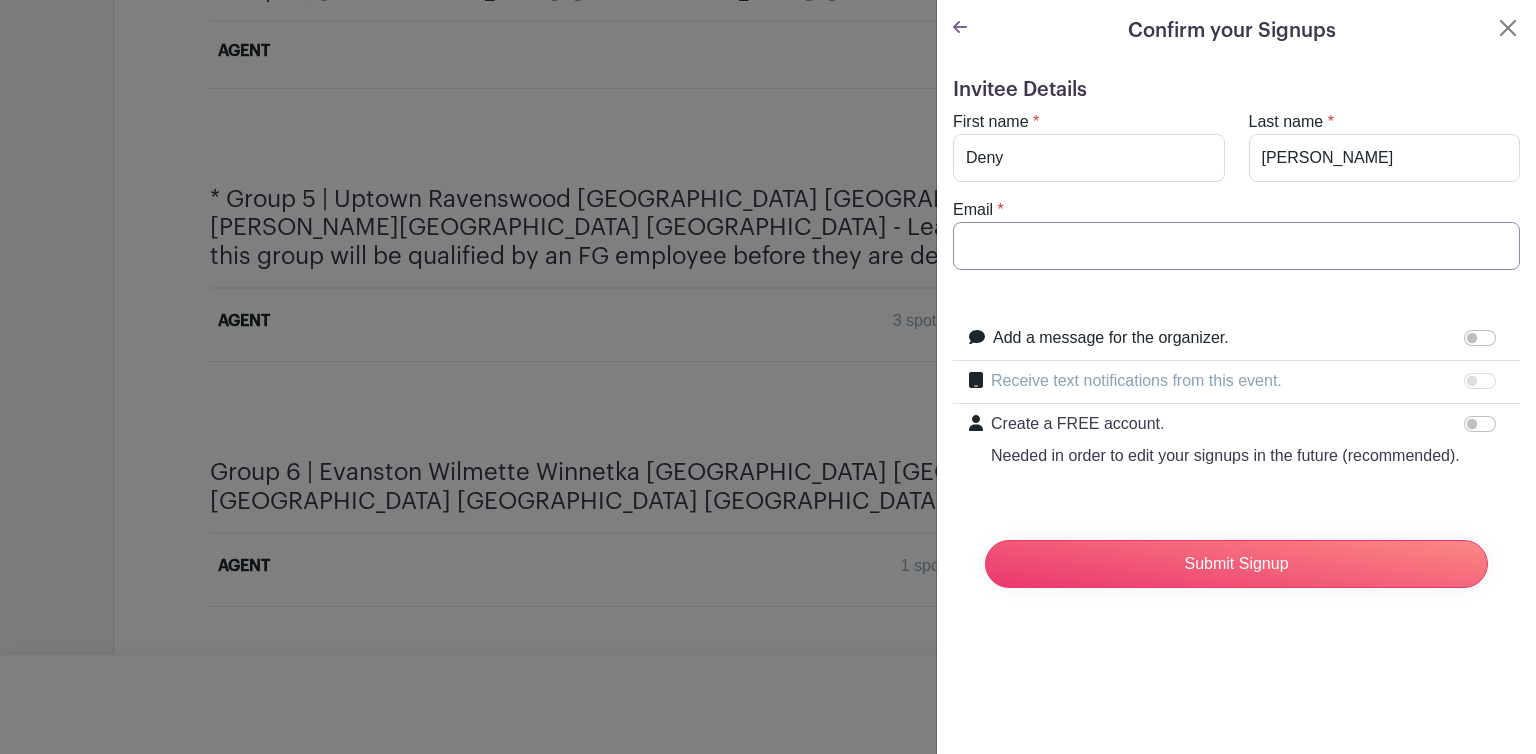 click on "Email" at bounding box center [1236, 246] 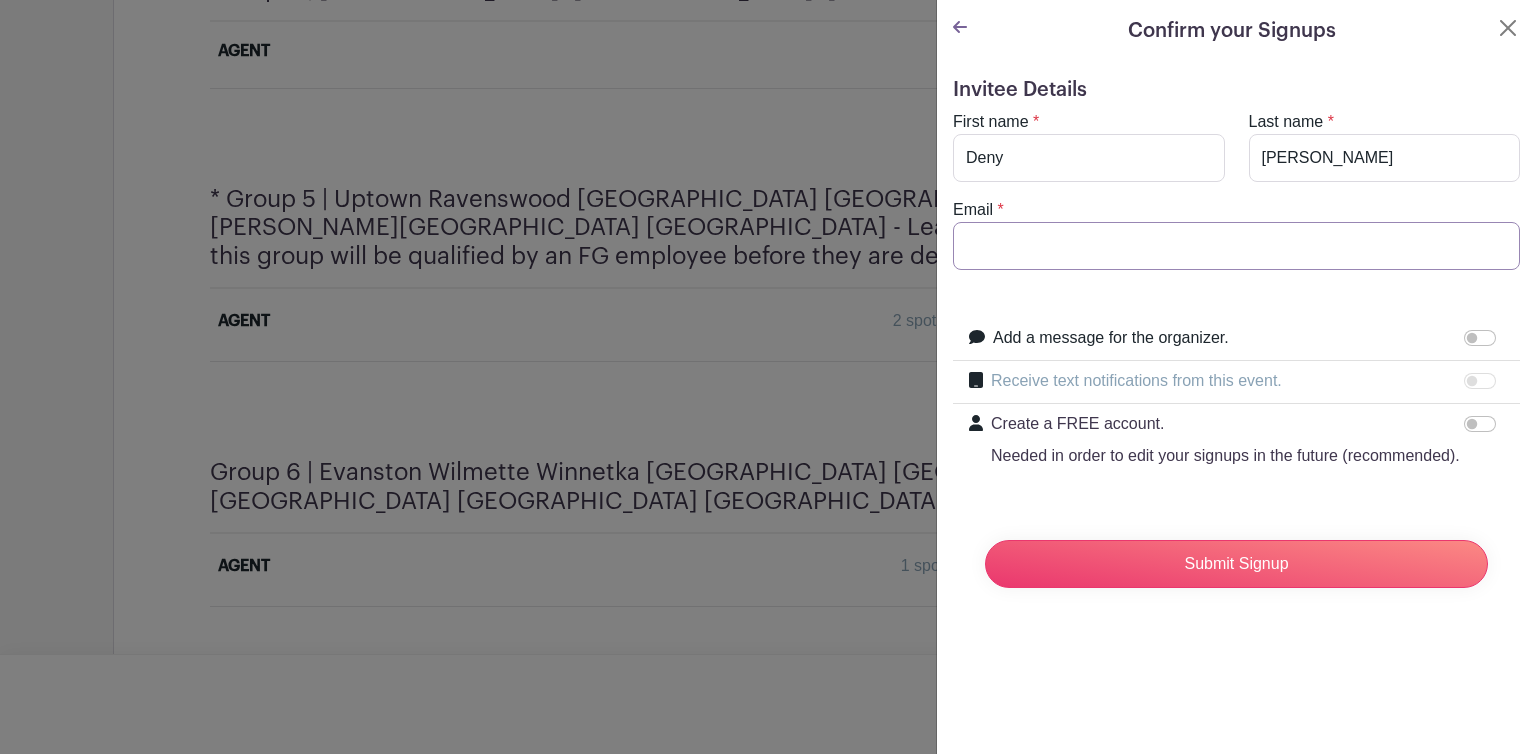 type on "[EMAIL_ADDRESS][DOMAIN_NAME]" 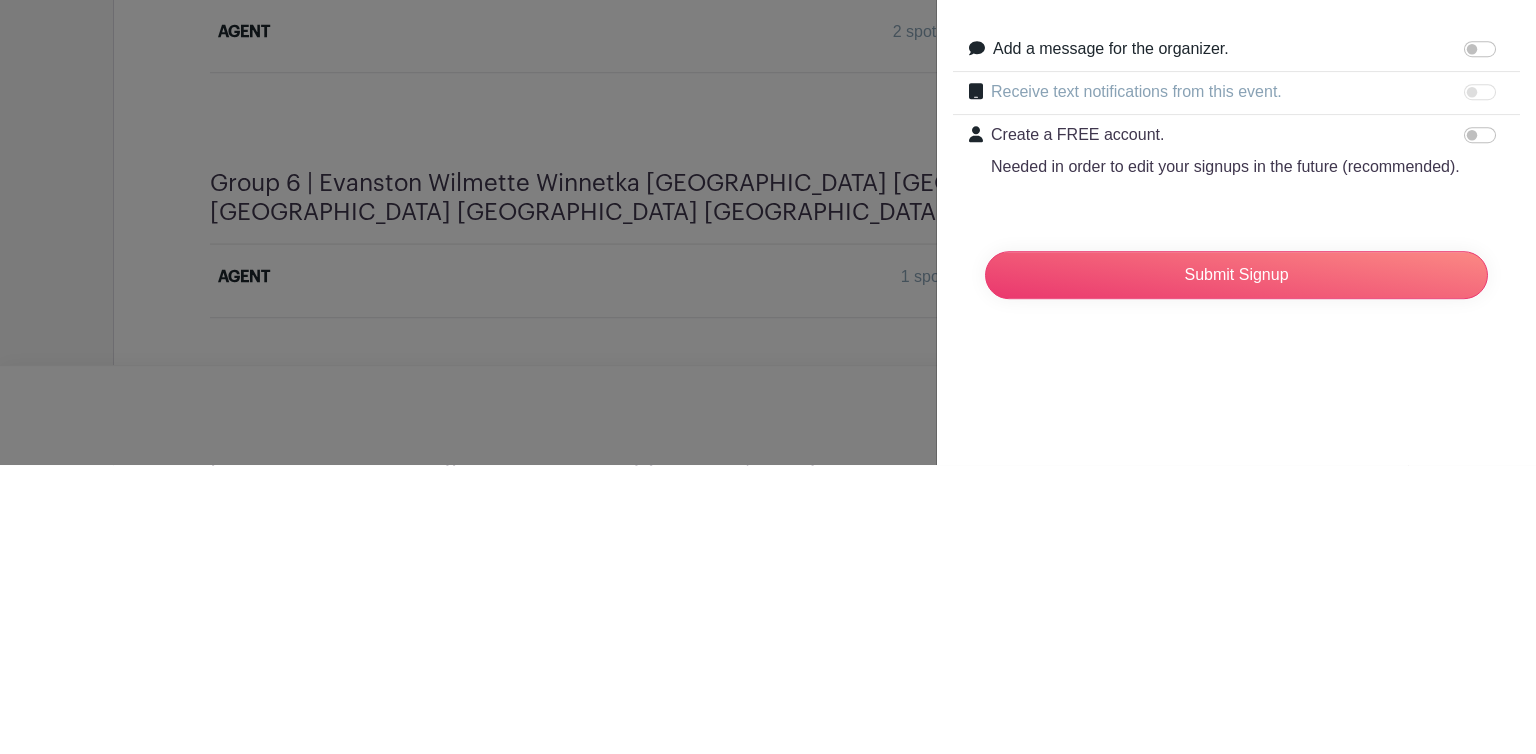 scroll, scrollTop: 2164, scrollLeft: 0, axis: vertical 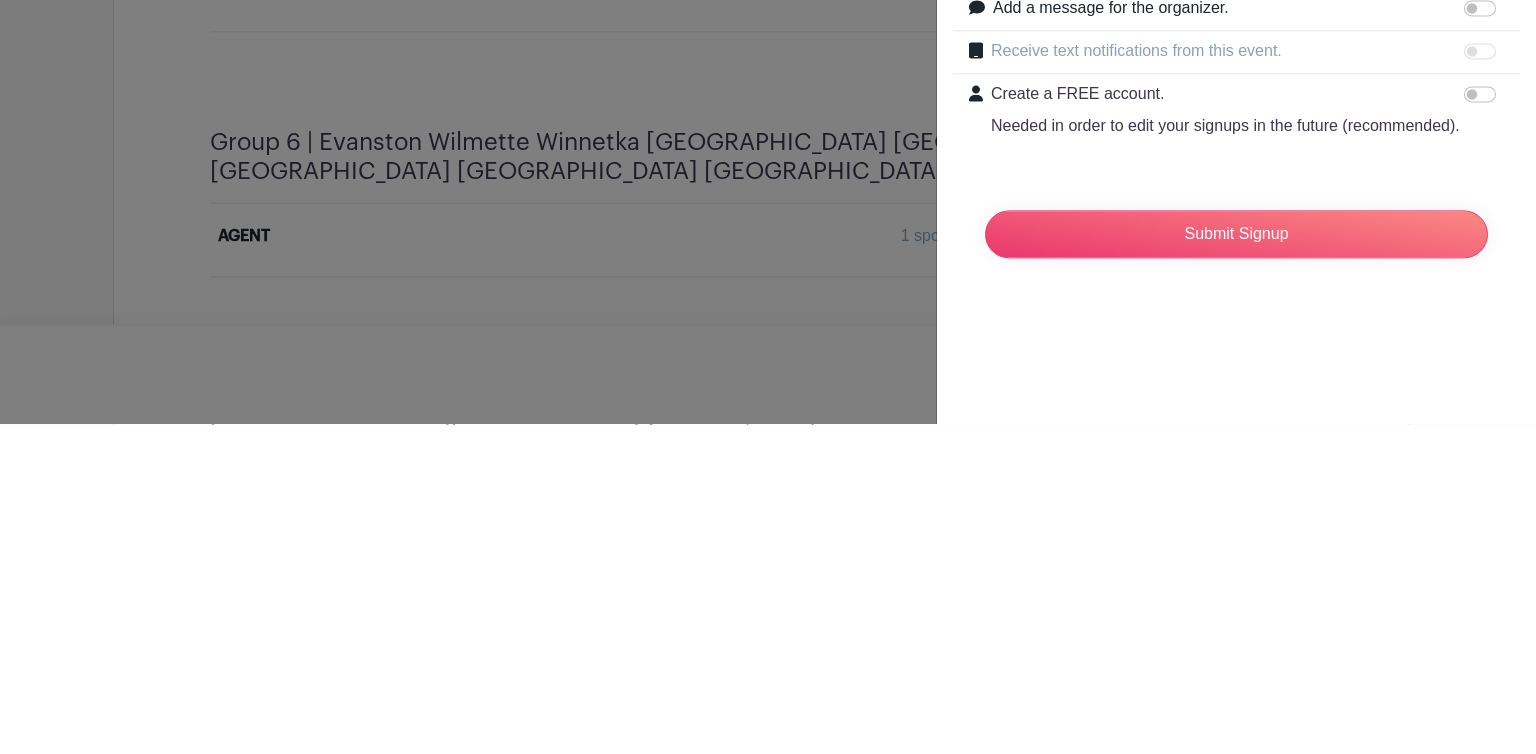 click on "Submit Signup" at bounding box center (1236, 564) 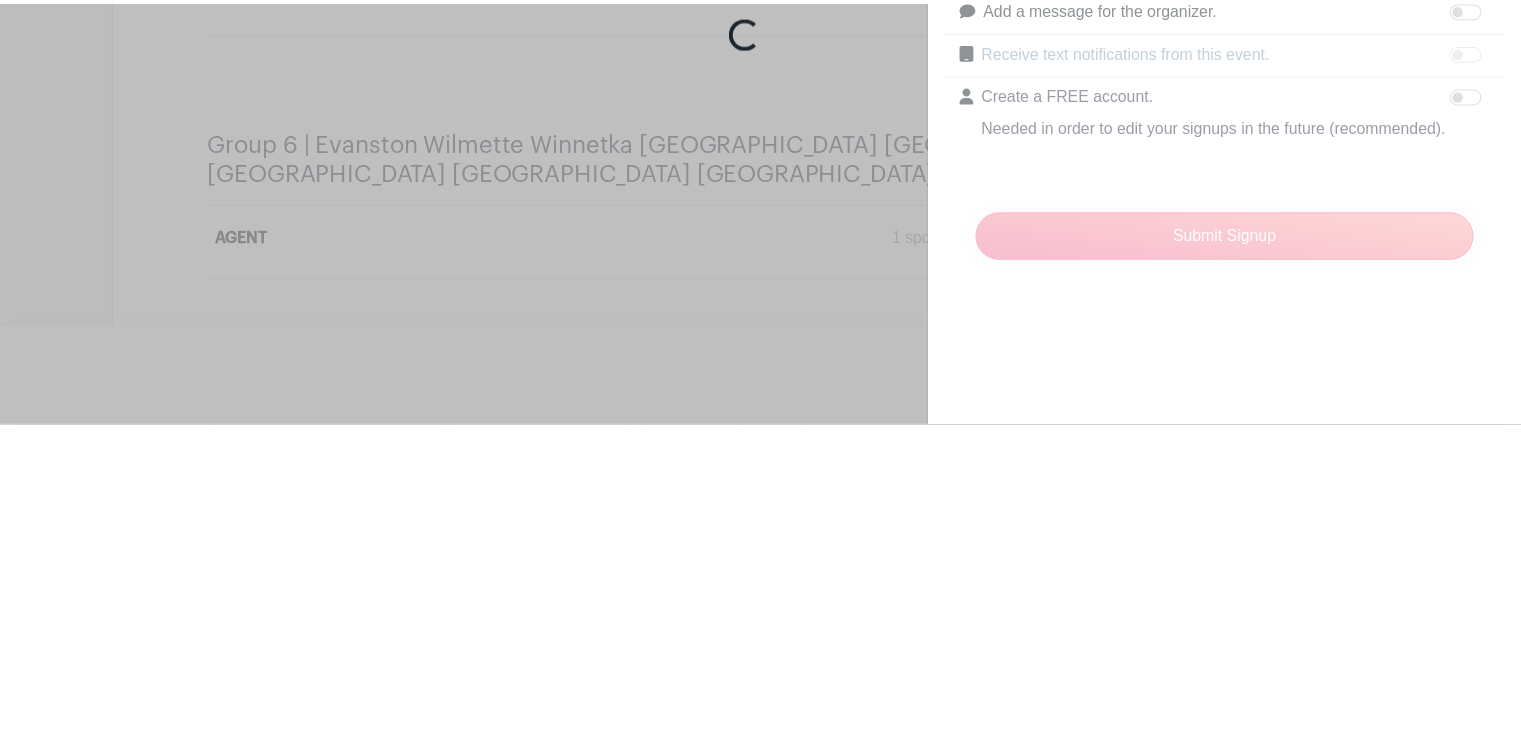 scroll, scrollTop: 2164, scrollLeft: 0, axis: vertical 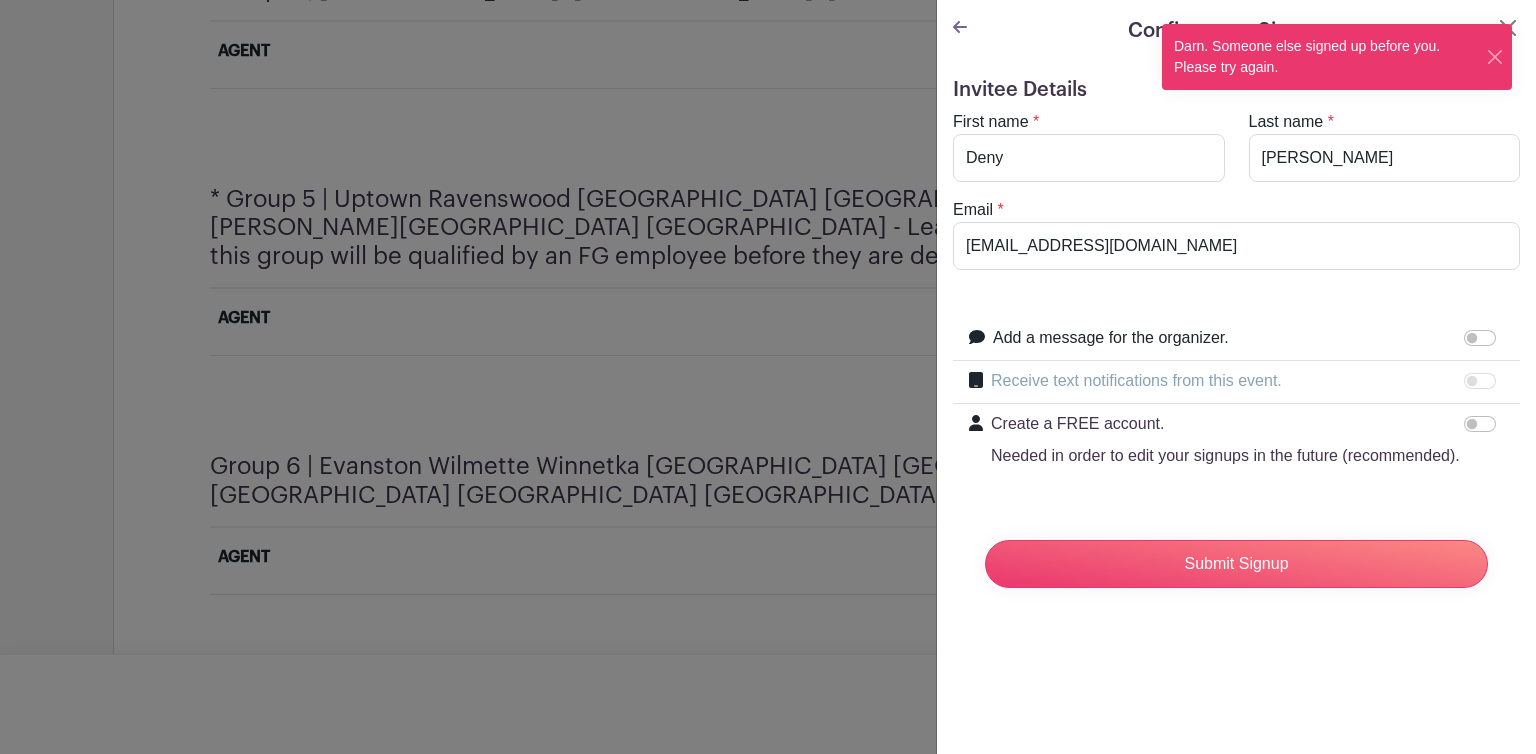 click at bounding box center [1495, 57] 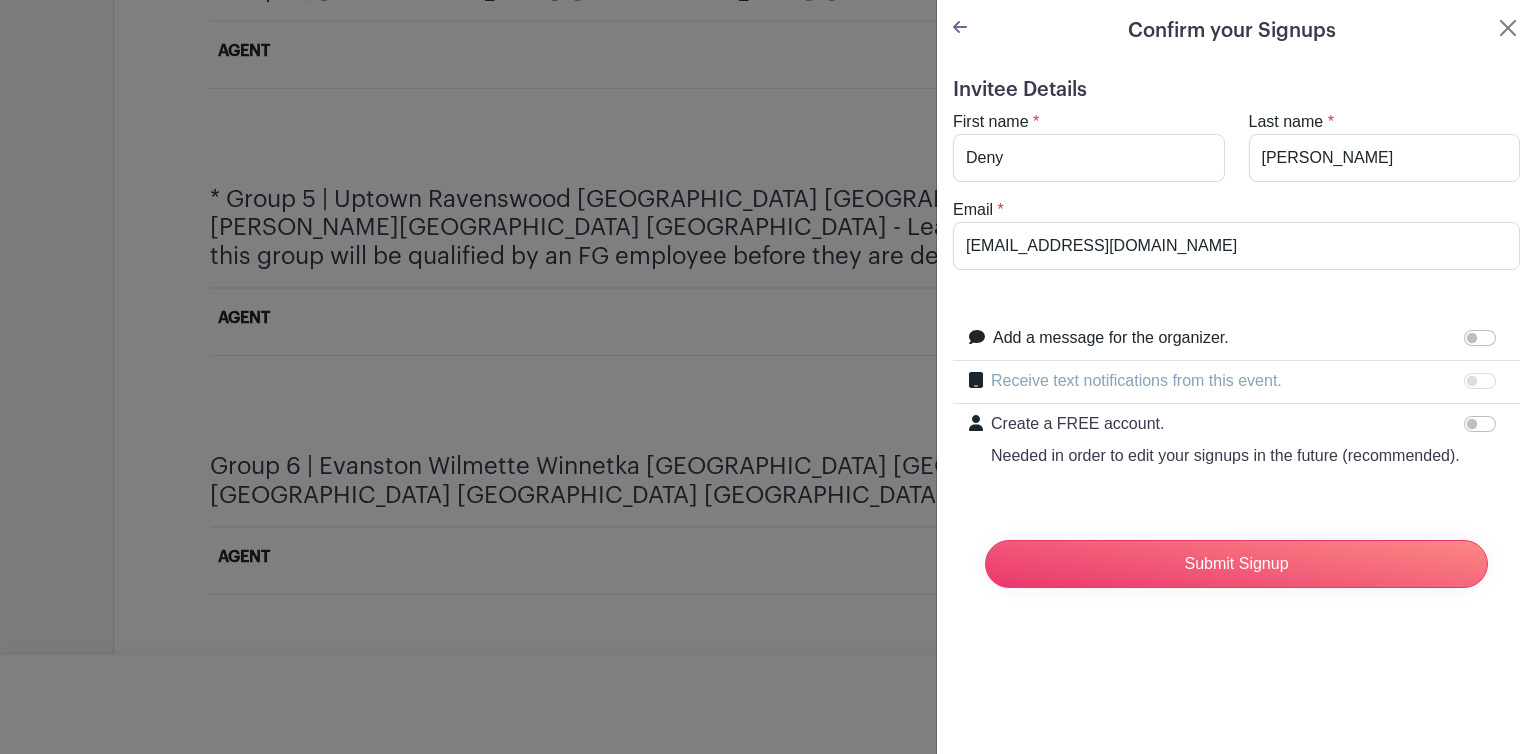 click 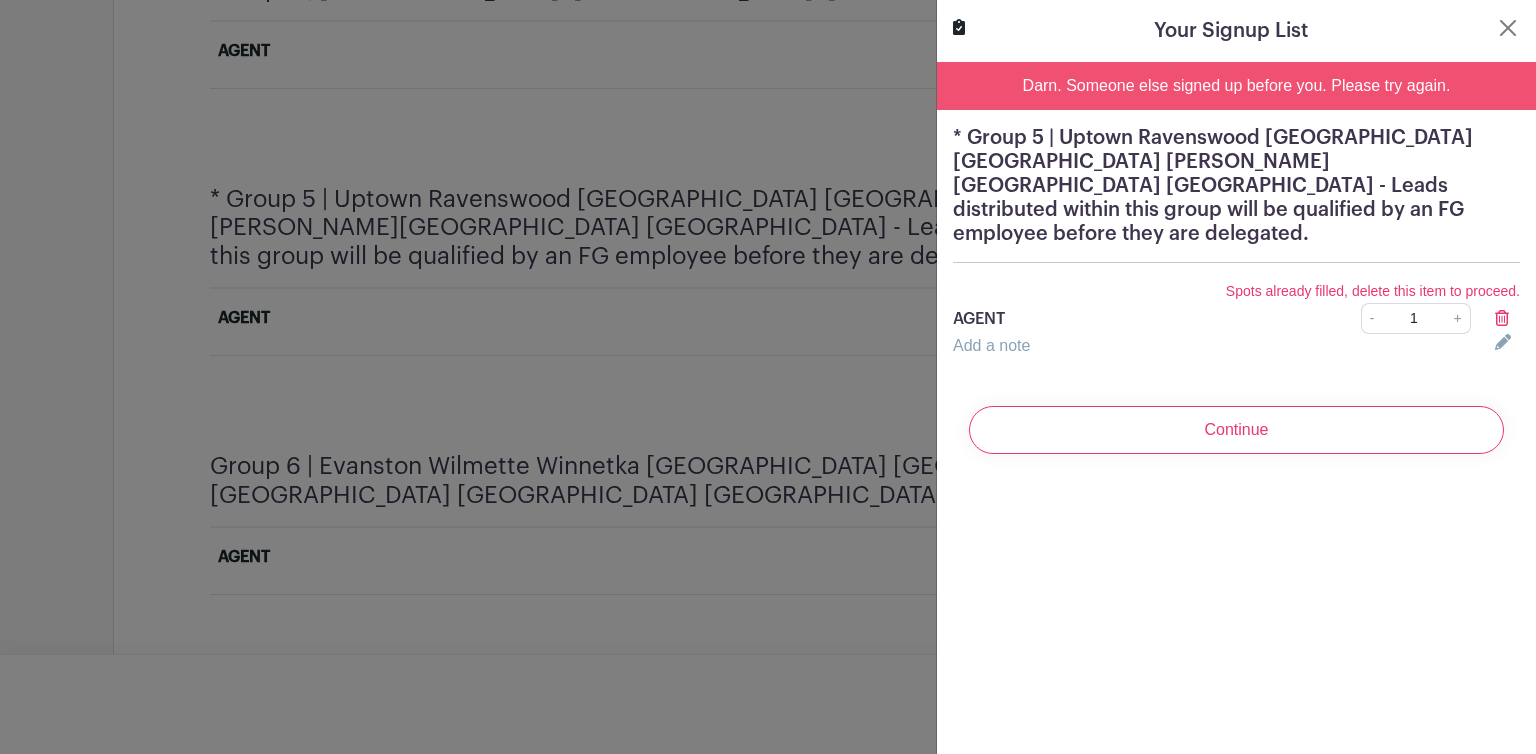 click at bounding box center (1508, 28) 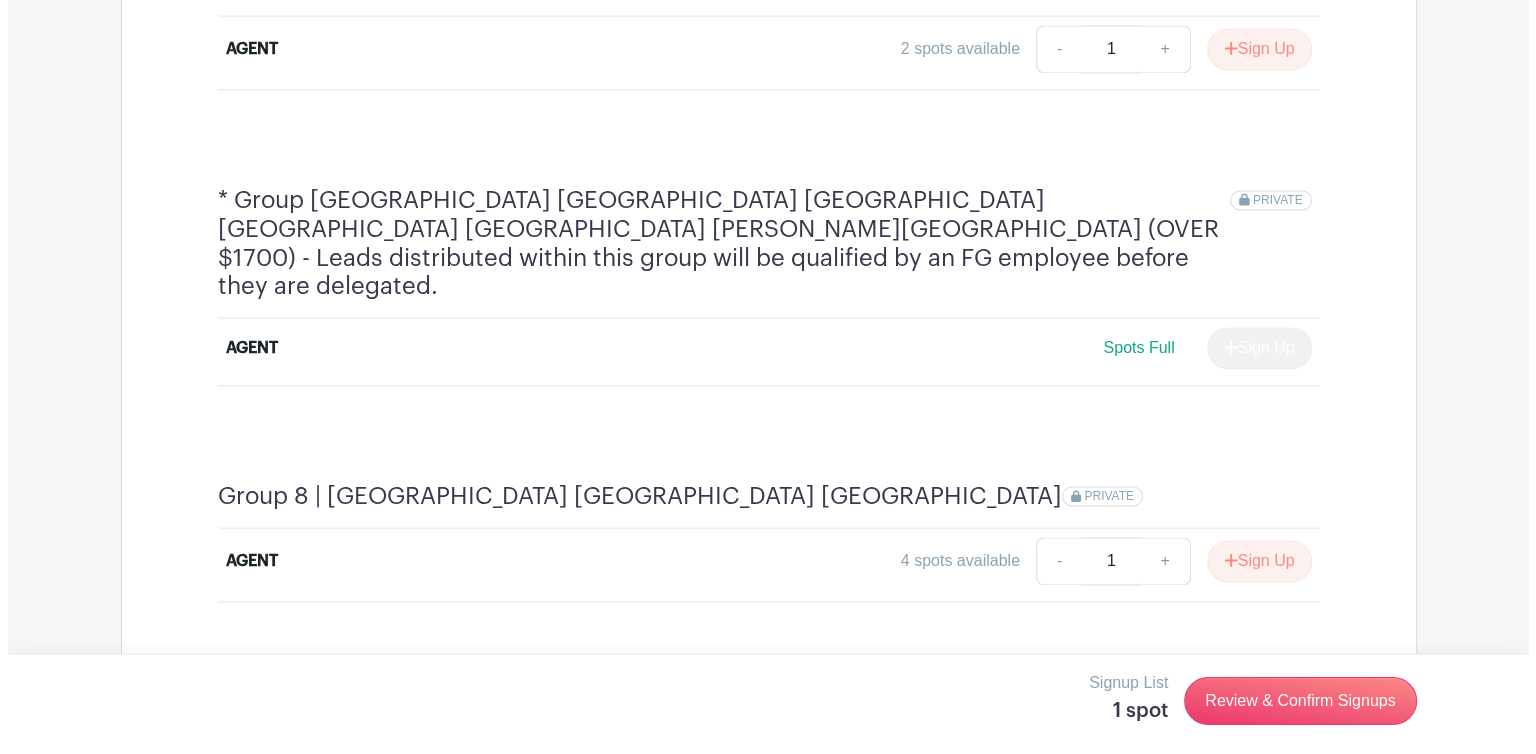 scroll, scrollTop: 2940, scrollLeft: 0, axis: vertical 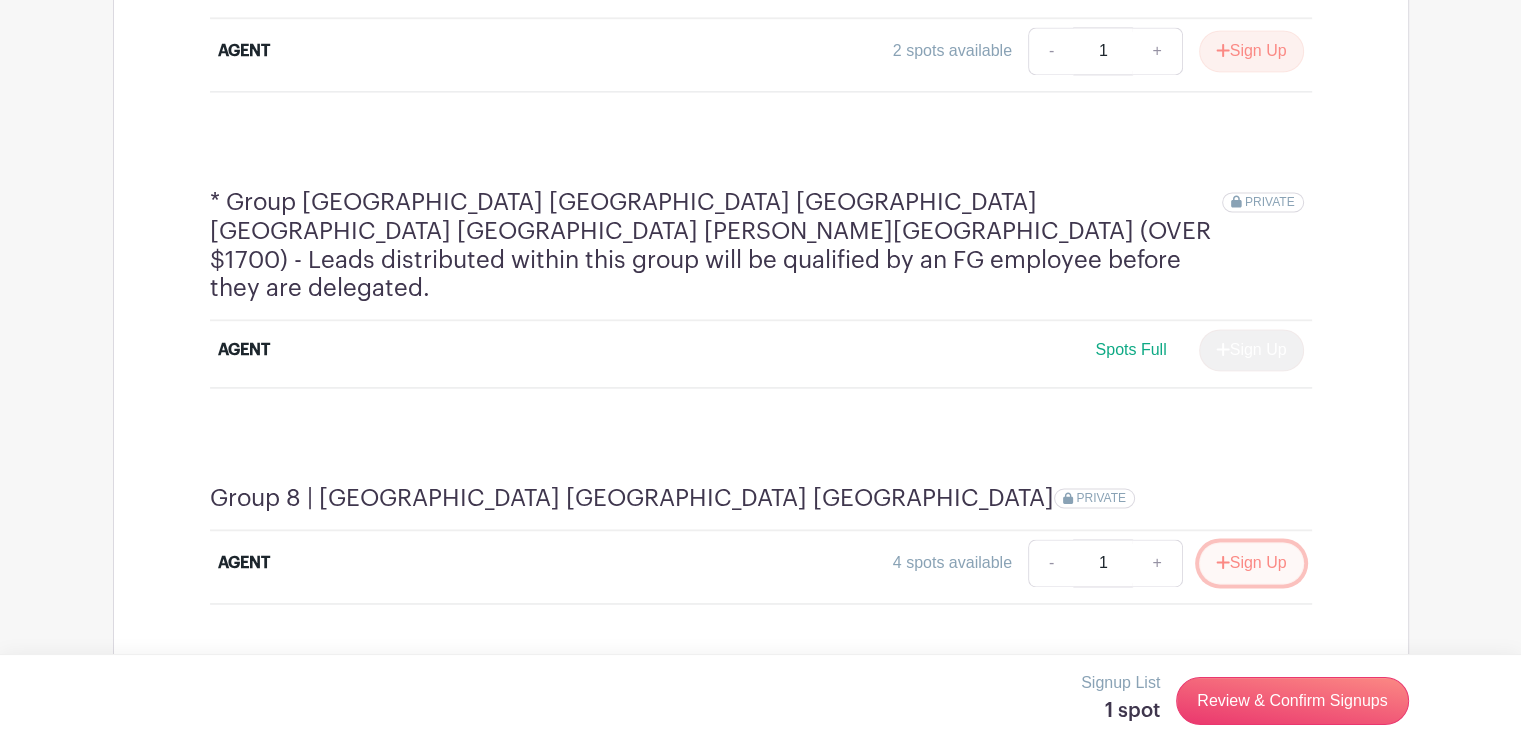 click on "Sign Up" at bounding box center (1251, 563) 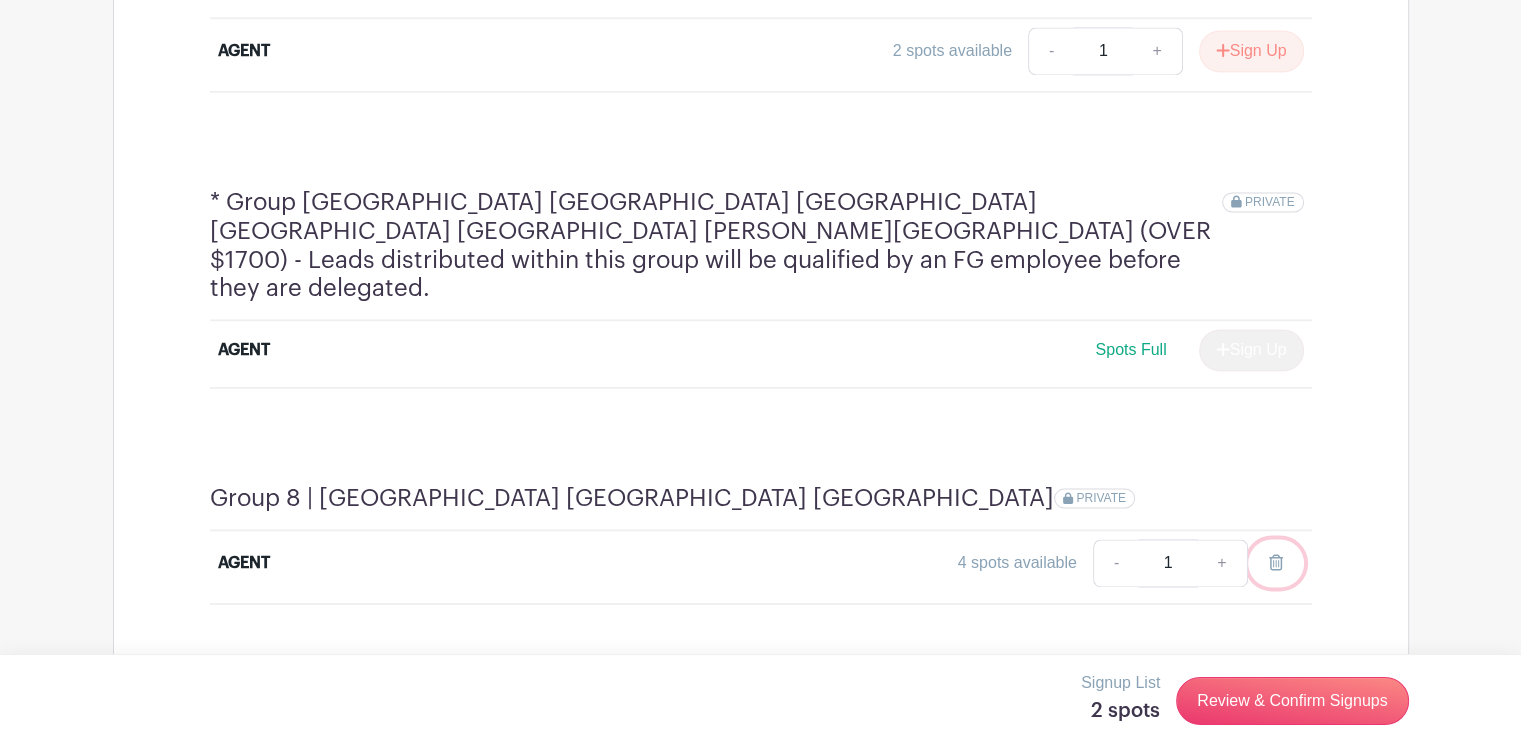click 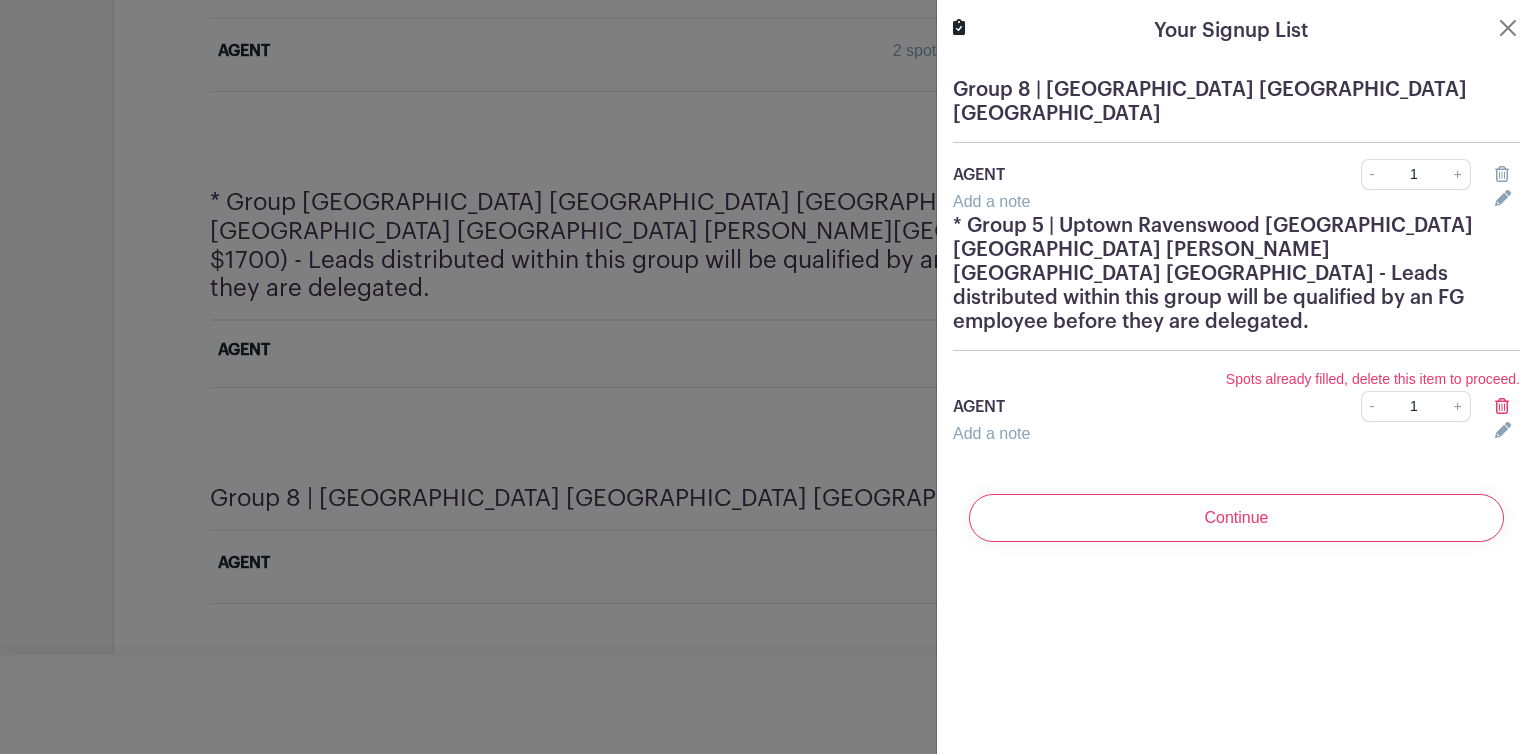 click 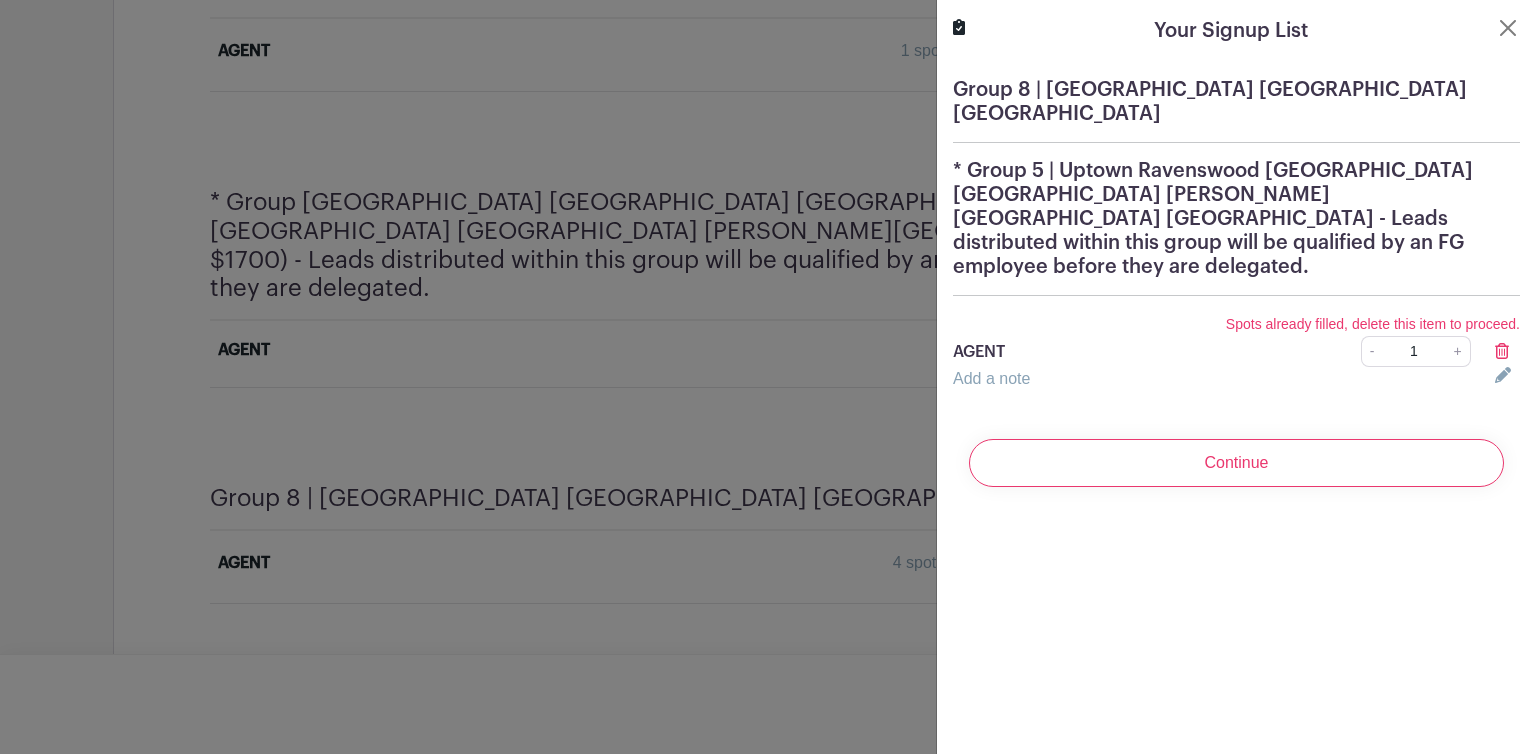click 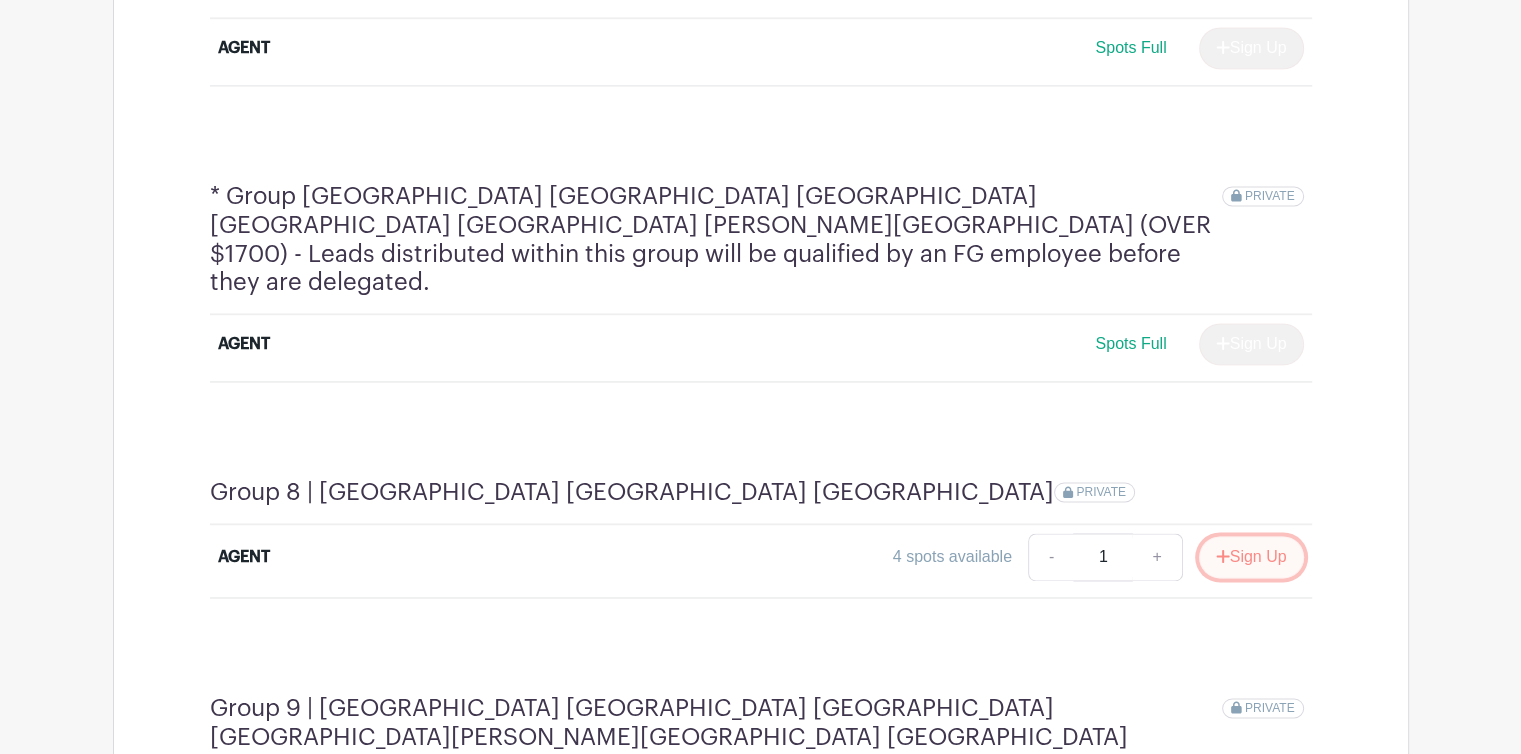 click on "Sign Up" at bounding box center [1251, 557] 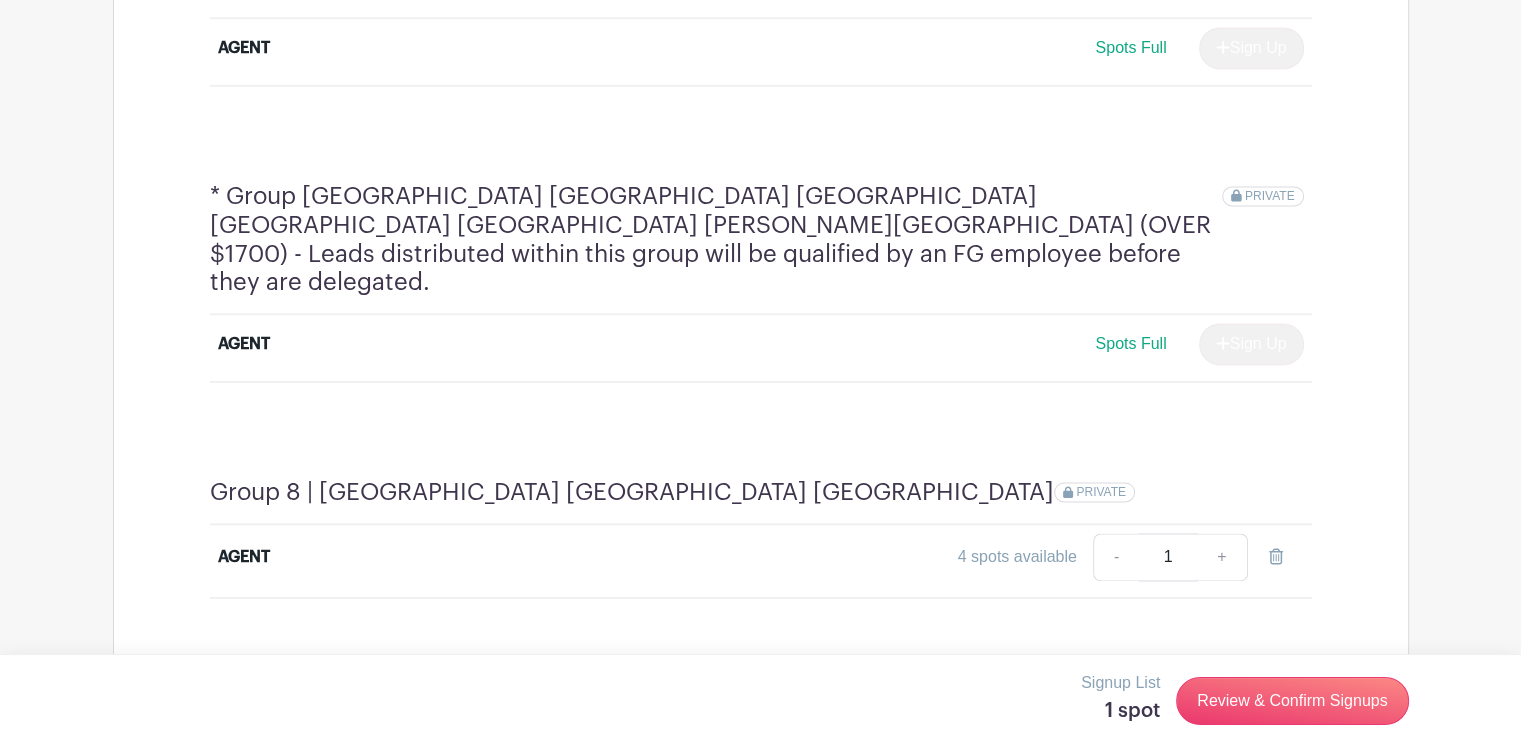 click on "Review & Confirm Signups" at bounding box center [1292, 701] 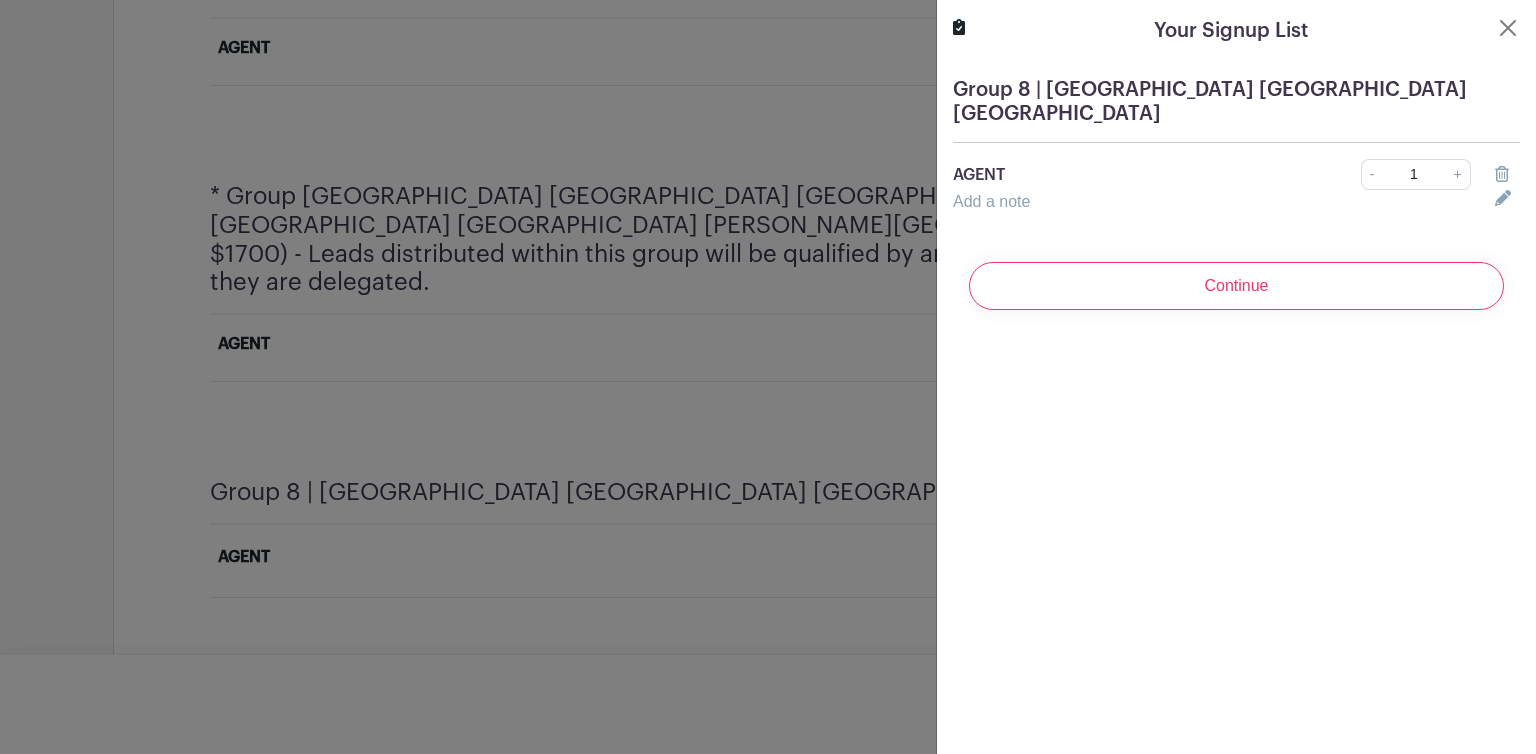 click on "Continue" at bounding box center [1236, 286] 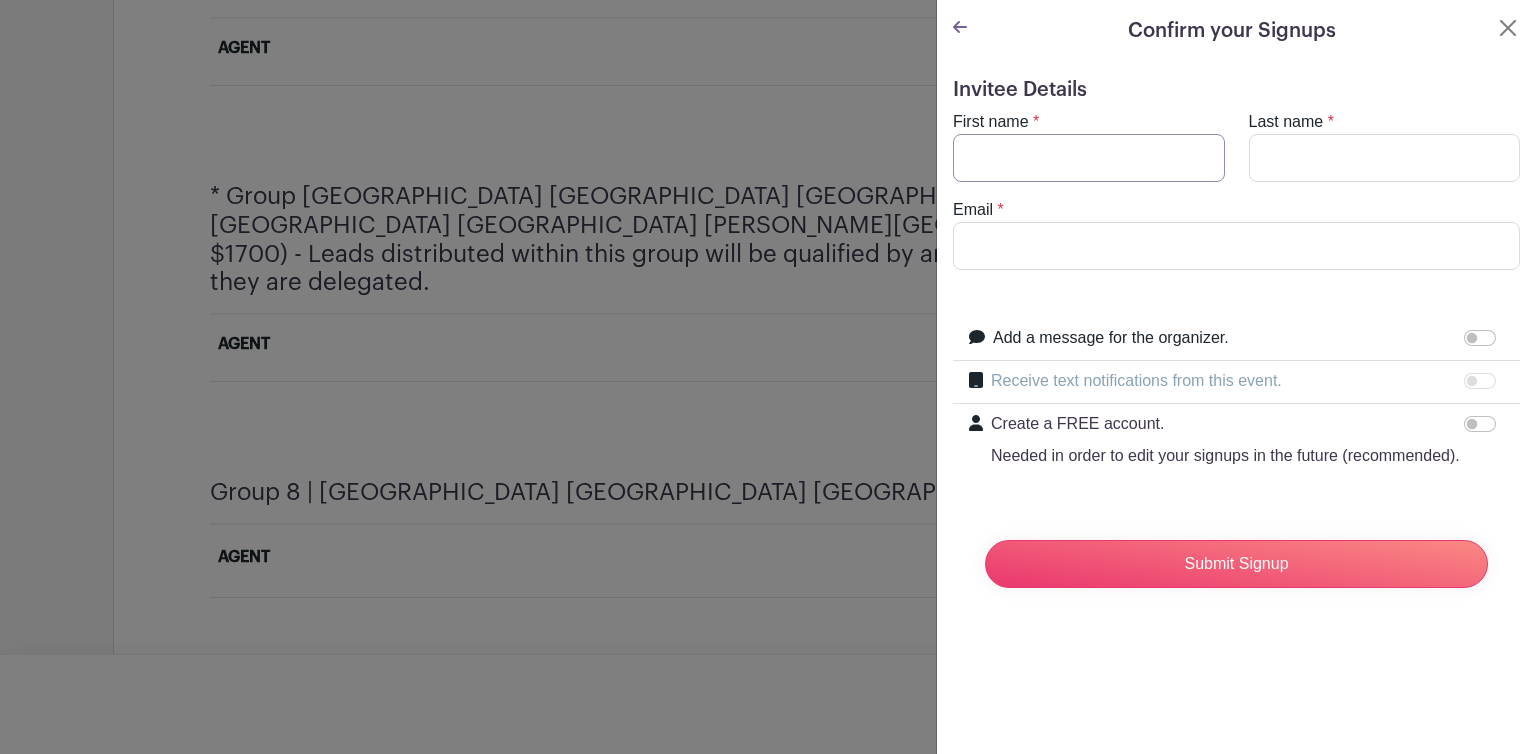 click on "First name" at bounding box center (1089, 158) 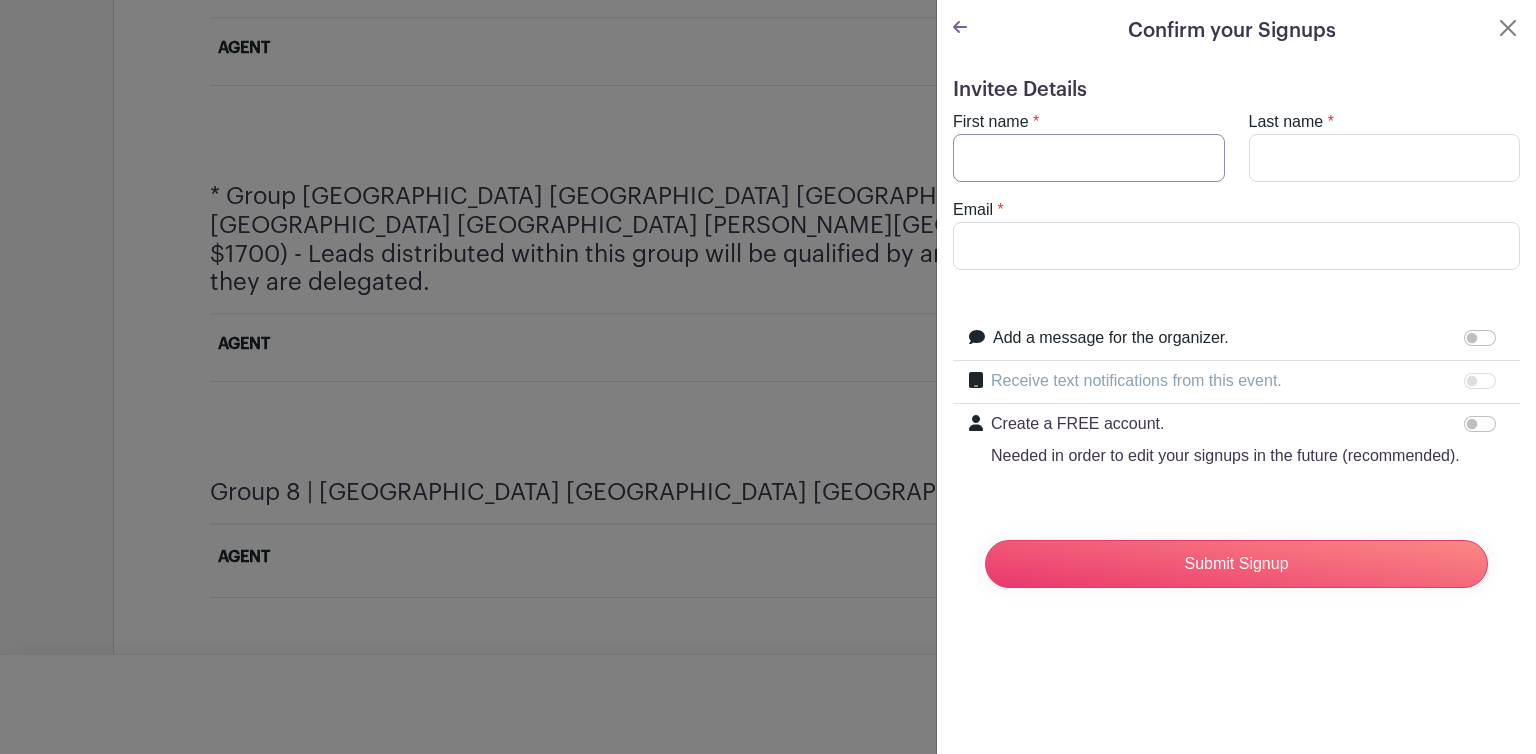 click on "First name" at bounding box center (1089, 158) 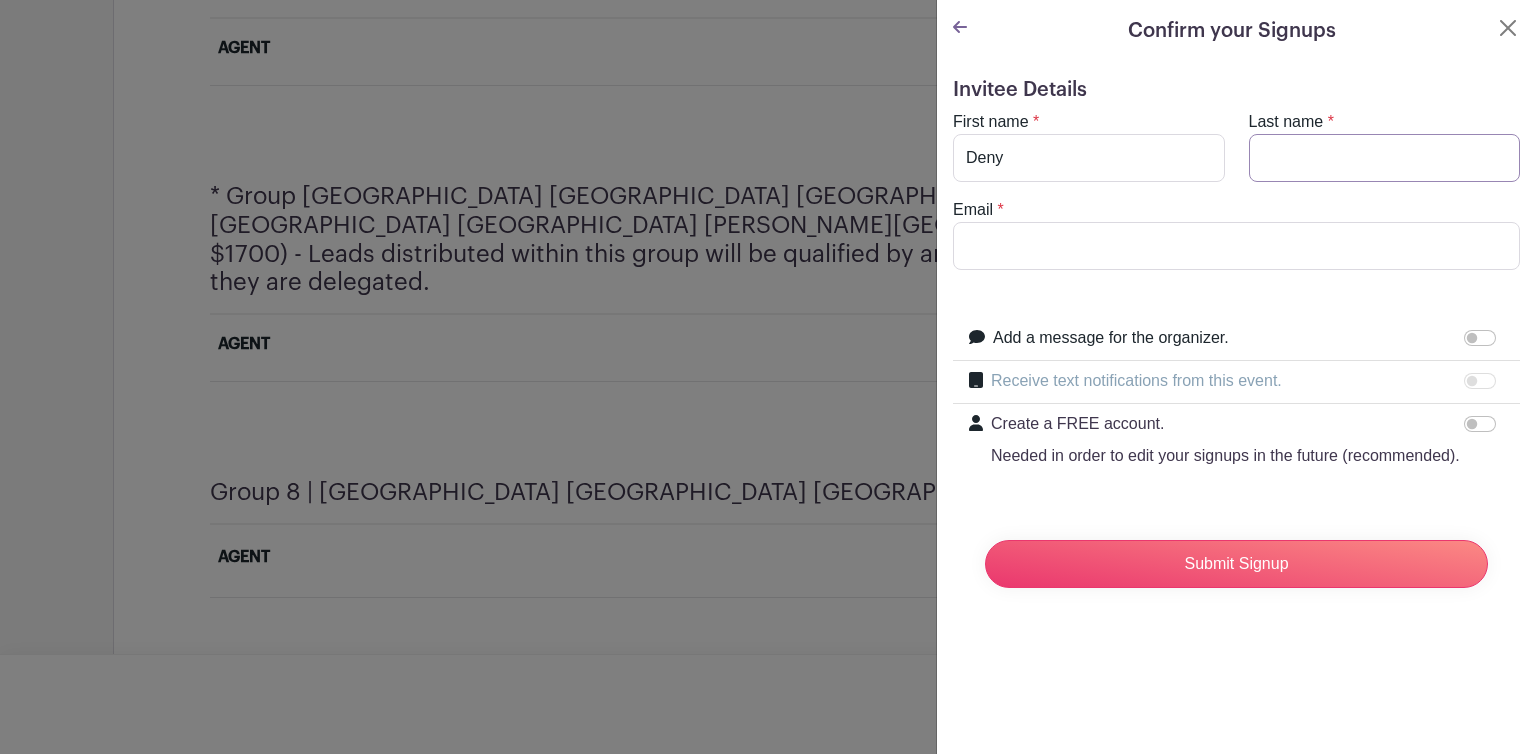 click on "Last name" at bounding box center [1385, 158] 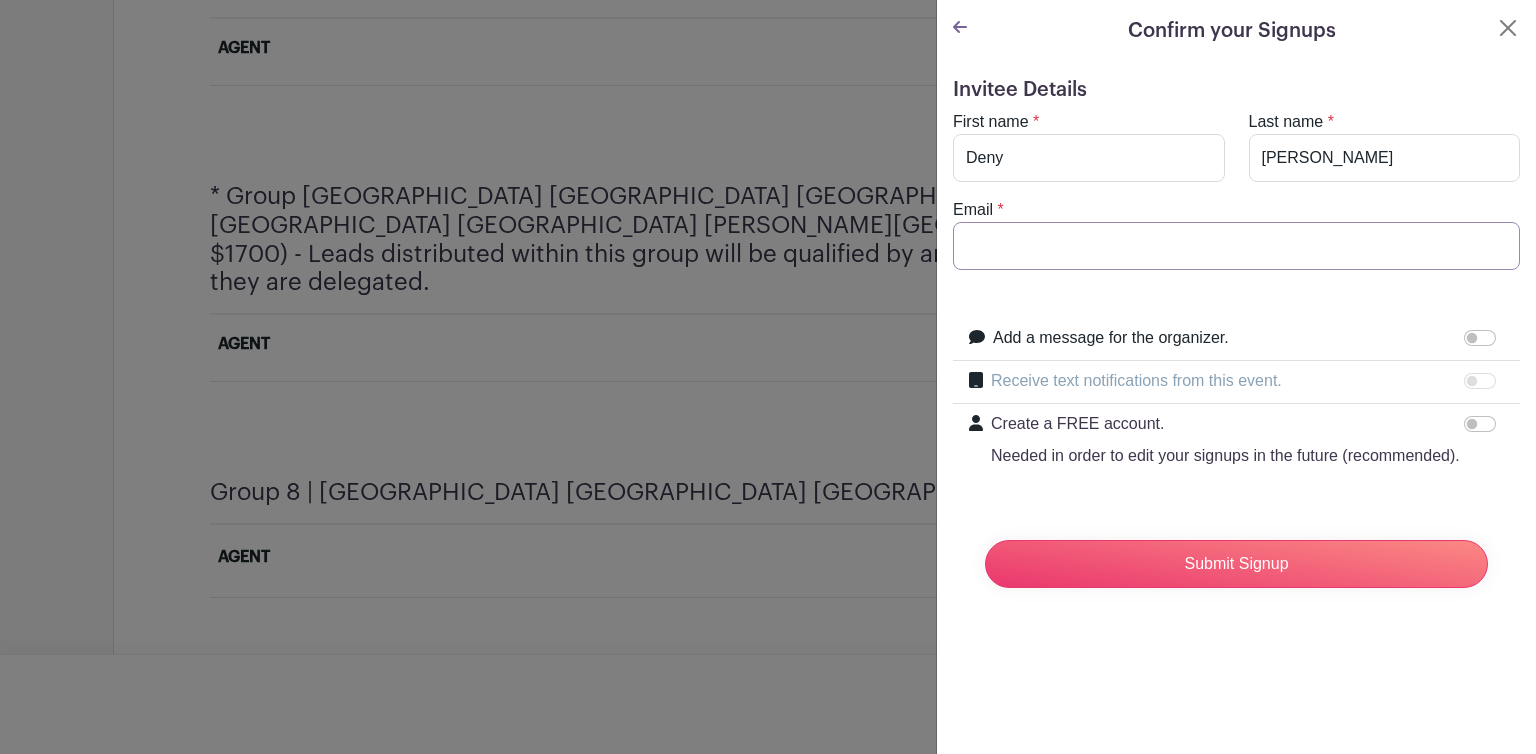 click on "Email" at bounding box center [1236, 246] 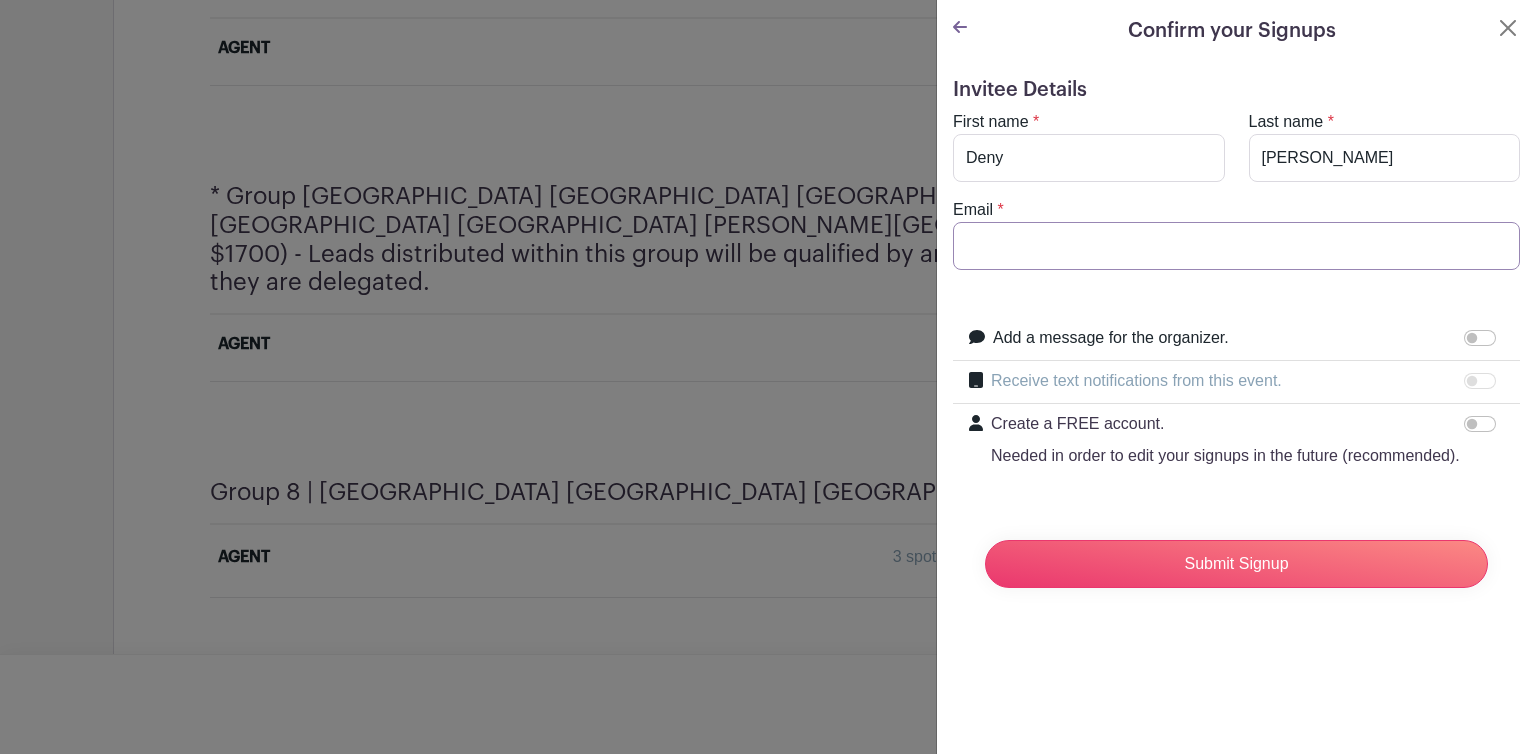 type on "[EMAIL_ADDRESS][DOMAIN_NAME]" 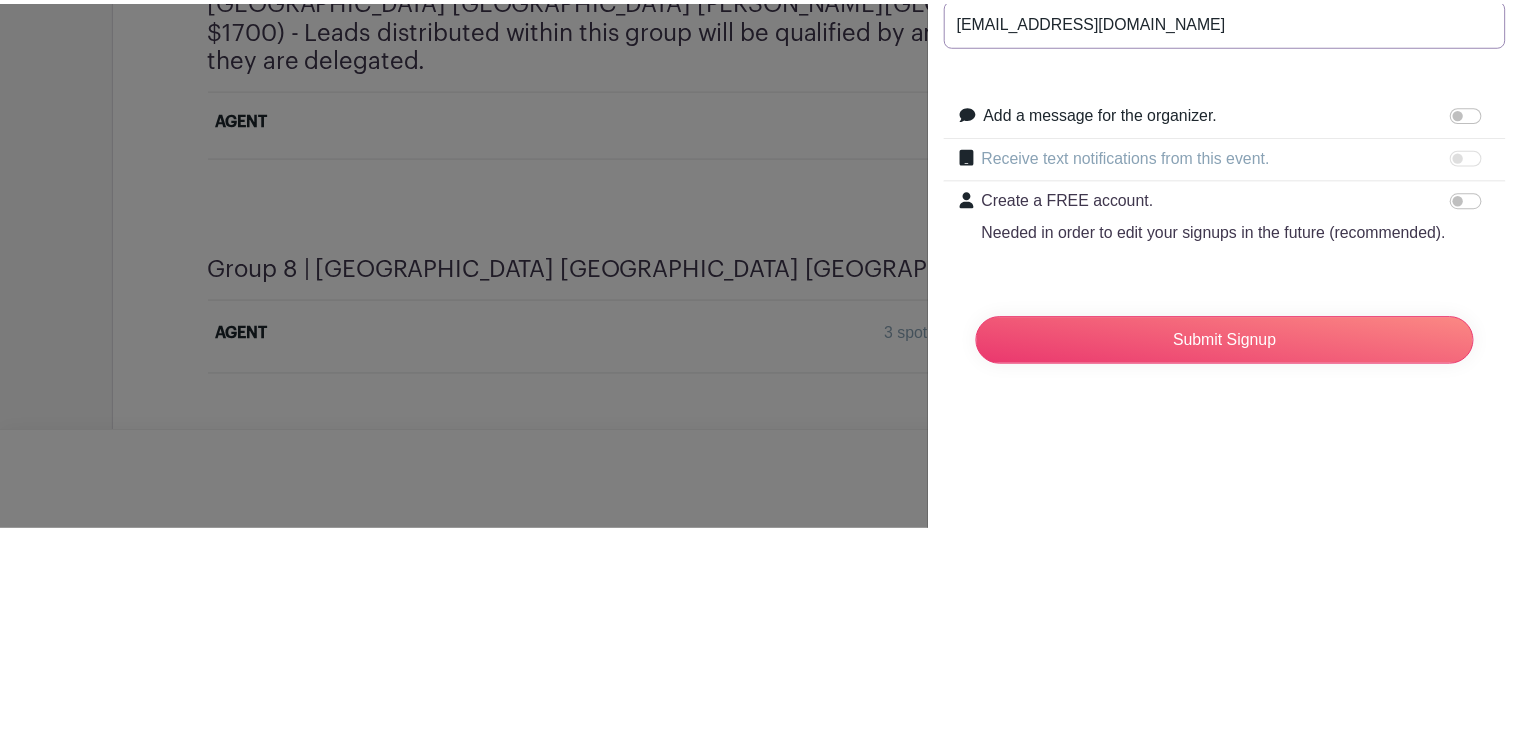 scroll, scrollTop: 2940, scrollLeft: 0, axis: vertical 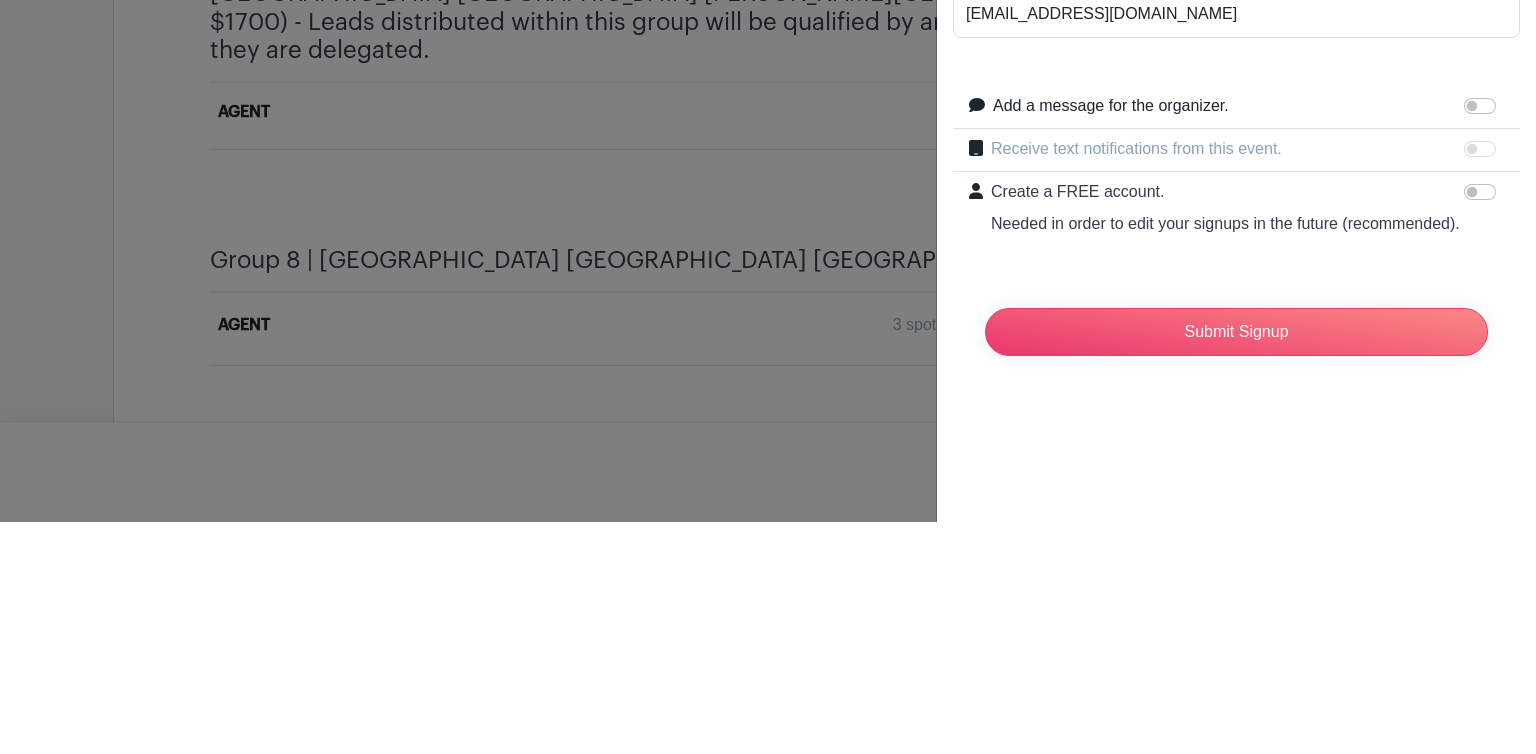 click on "Submit Signup" at bounding box center (1236, 564) 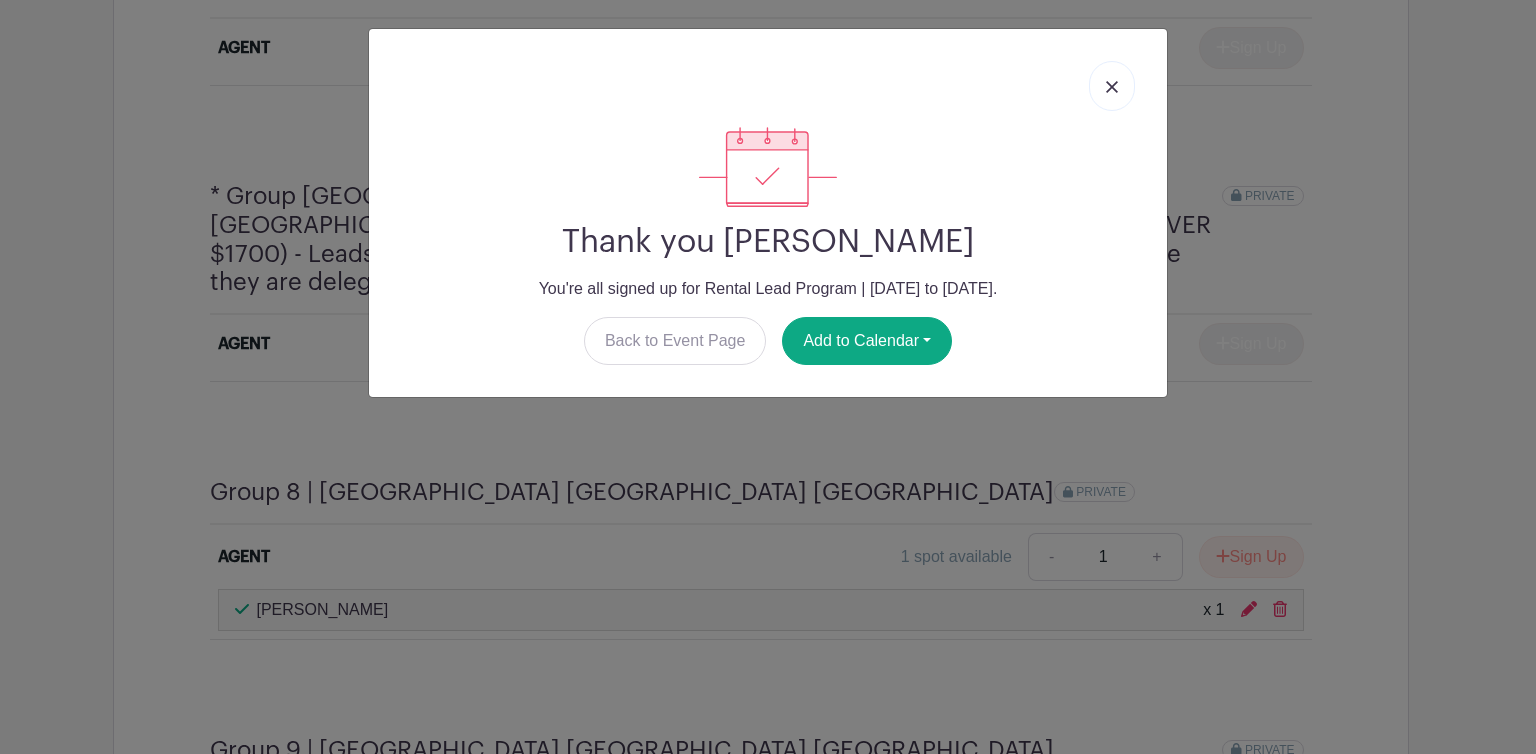 click at bounding box center (1112, 86) 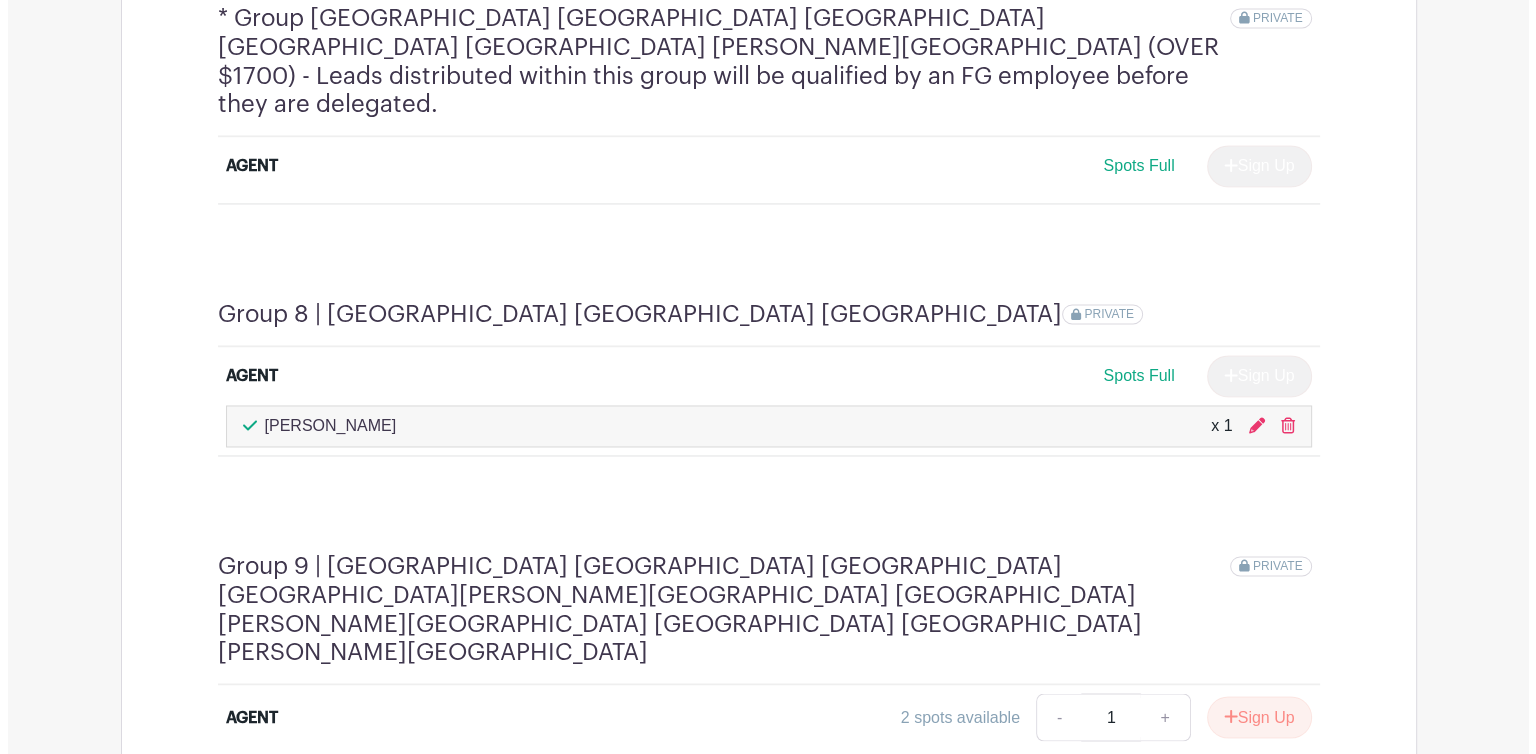 scroll, scrollTop: 3120, scrollLeft: 0, axis: vertical 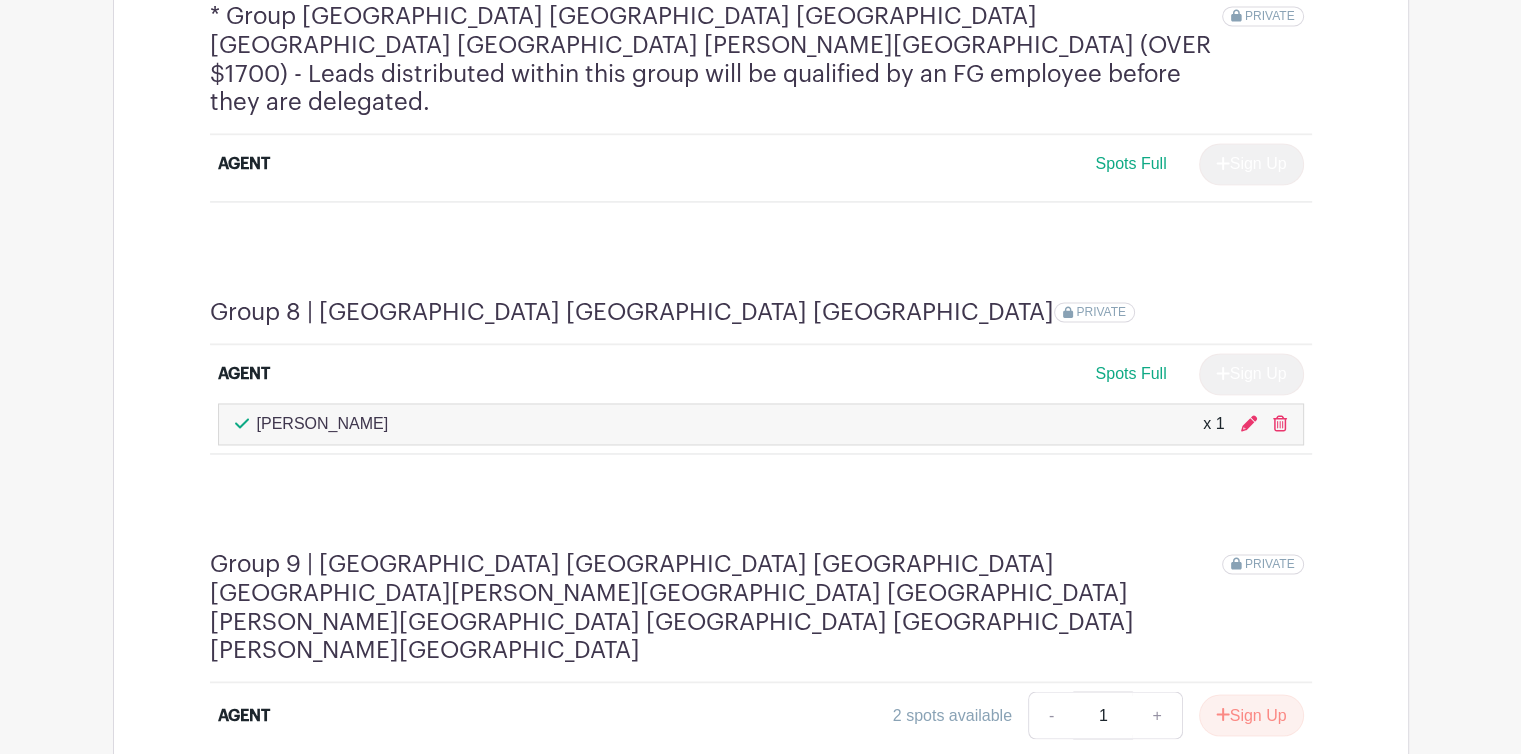 click on "Sign Up" at bounding box center [1251, 715] 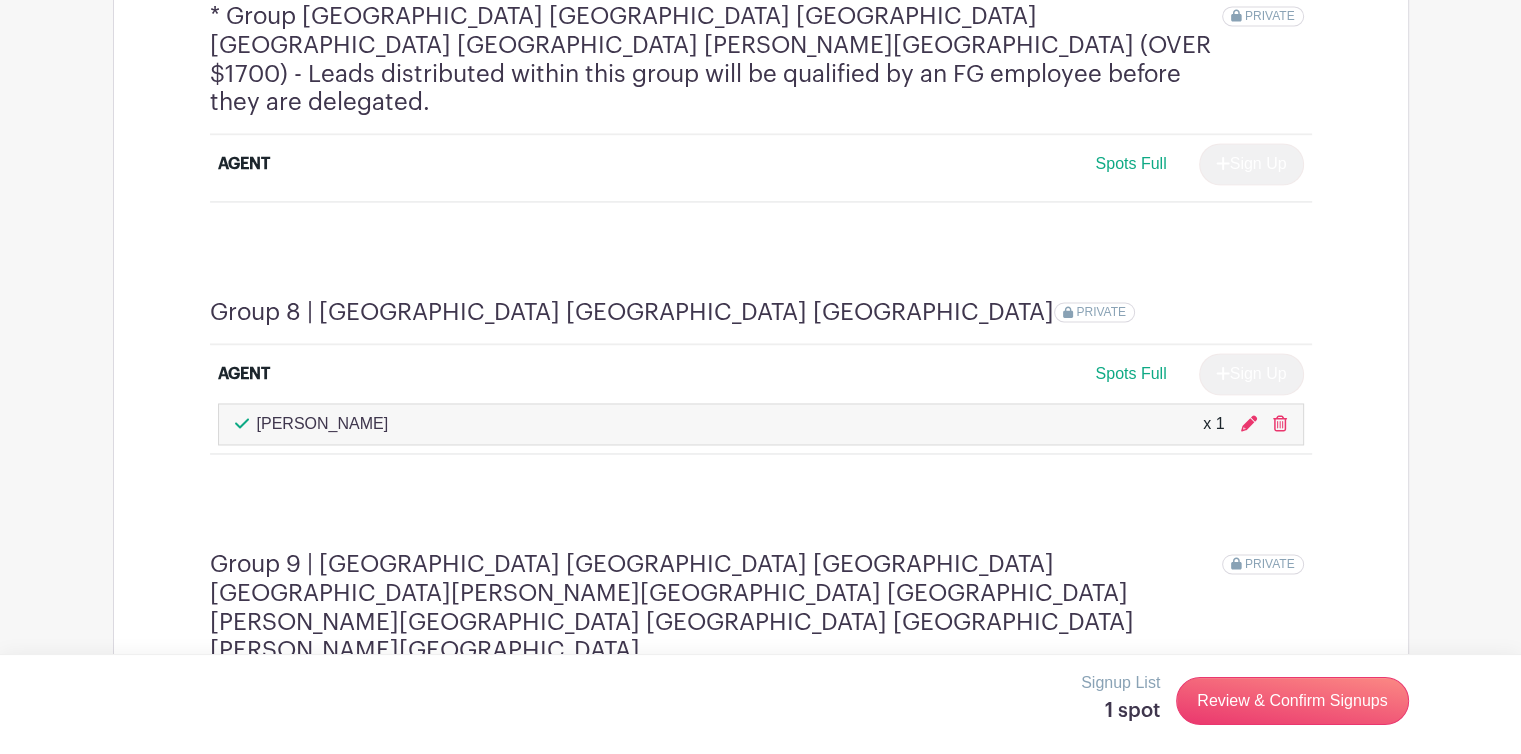 click on "Review & Confirm Signups" at bounding box center [1292, 701] 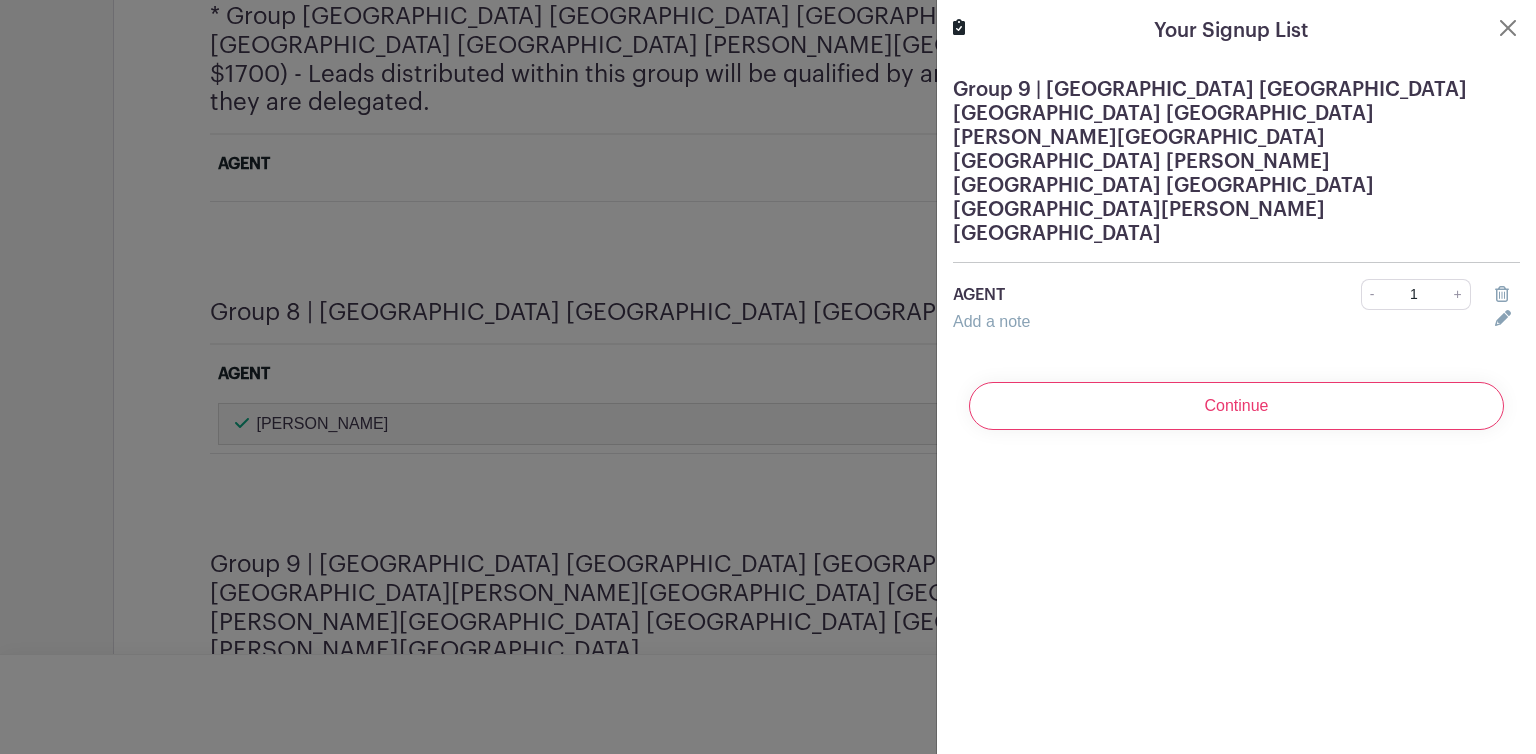 click on "Continue" at bounding box center [1236, 406] 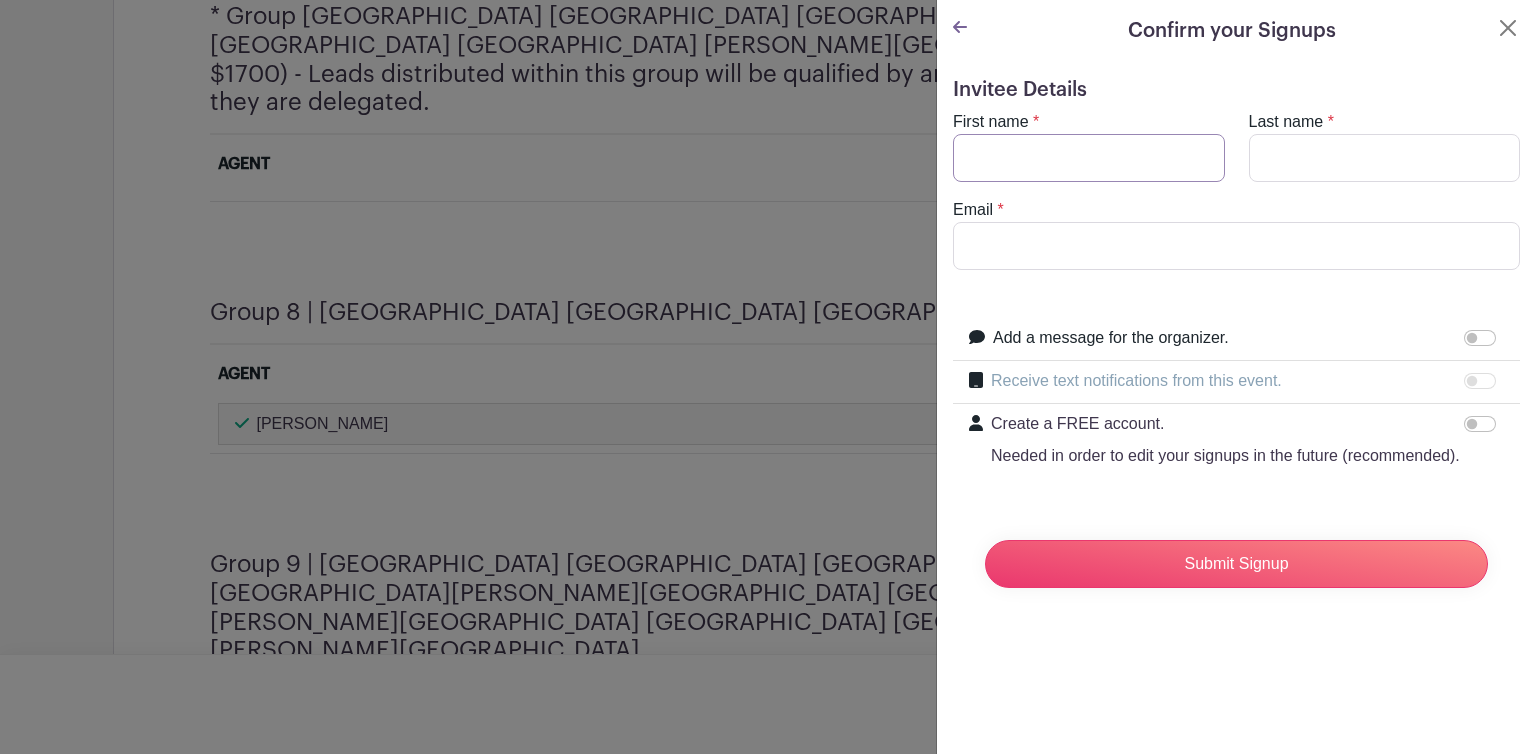 click on "First name" at bounding box center (1089, 158) 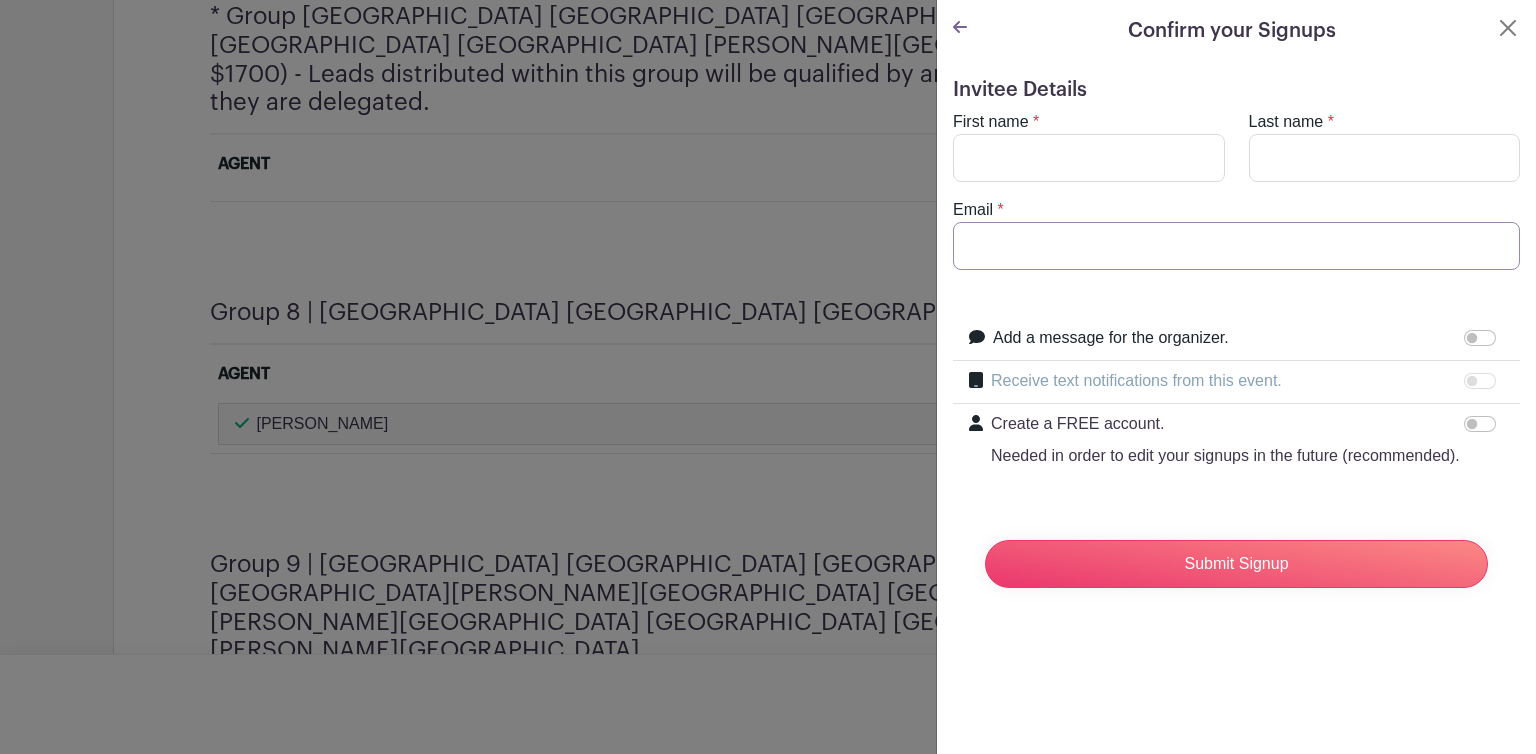 click on "Email" at bounding box center (1236, 246) 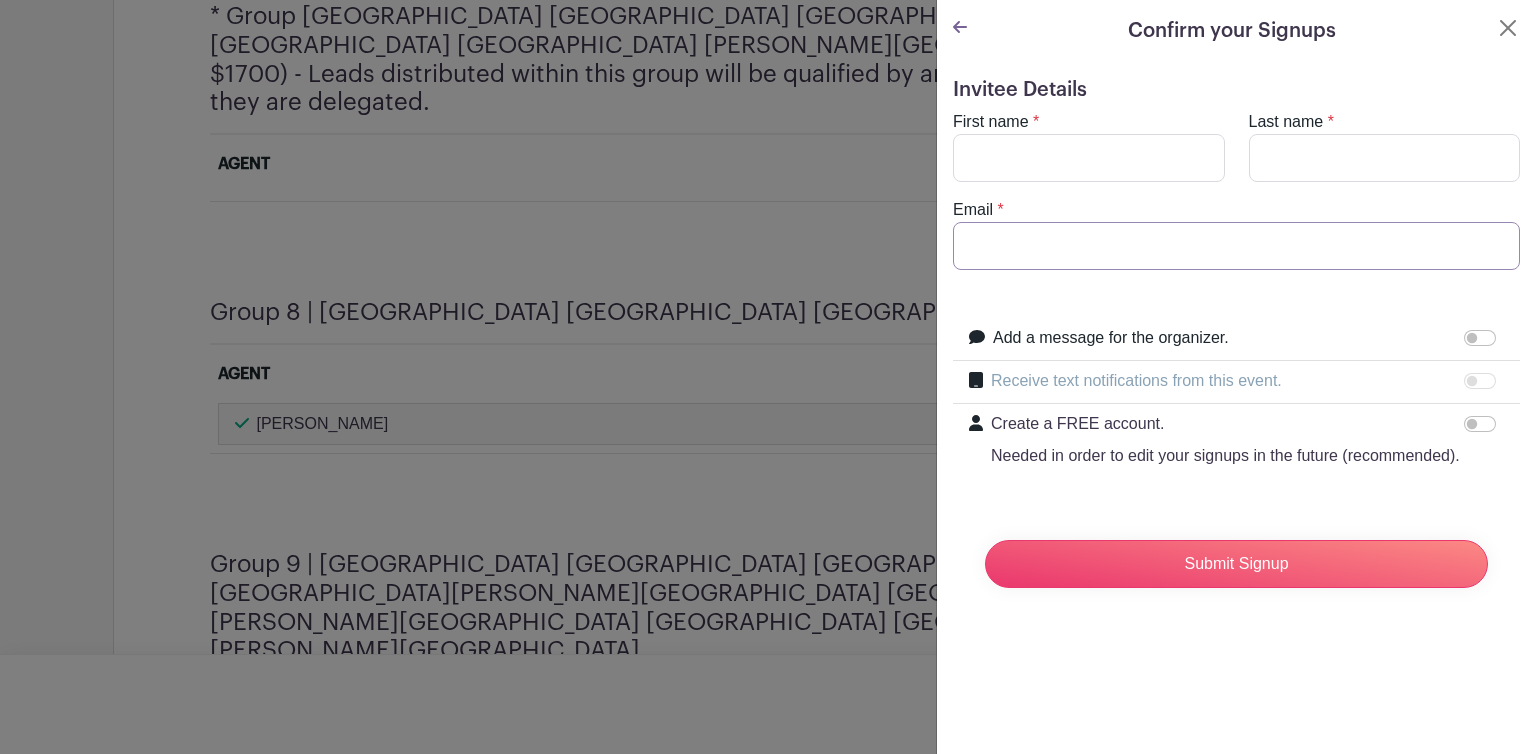 click on "Email" at bounding box center (1236, 246) 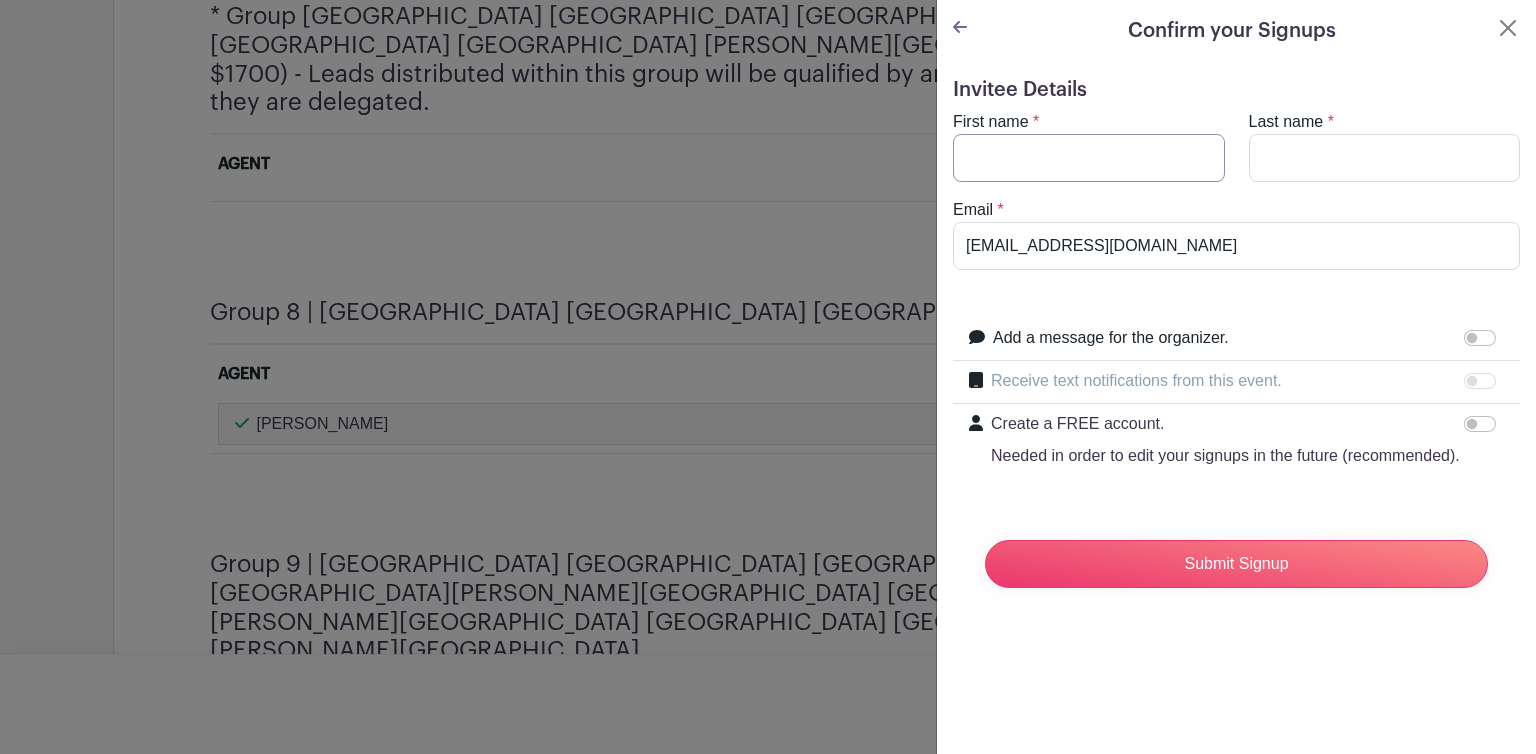 click on "First name" at bounding box center [1089, 158] 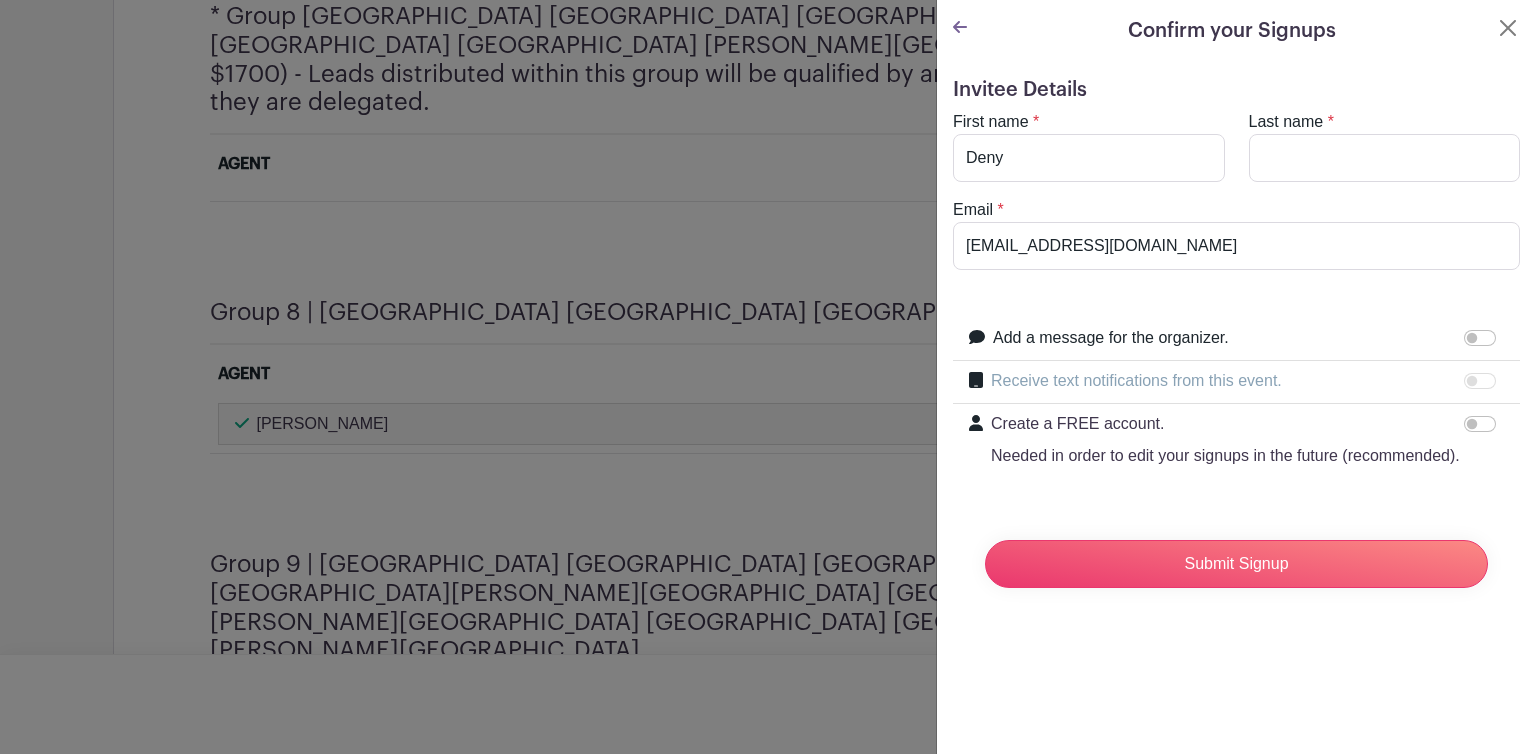 click on "Email   *
[EMAIL_ADDRESS][DOMAIN_NAME]" at bounding box center (1236, 234) 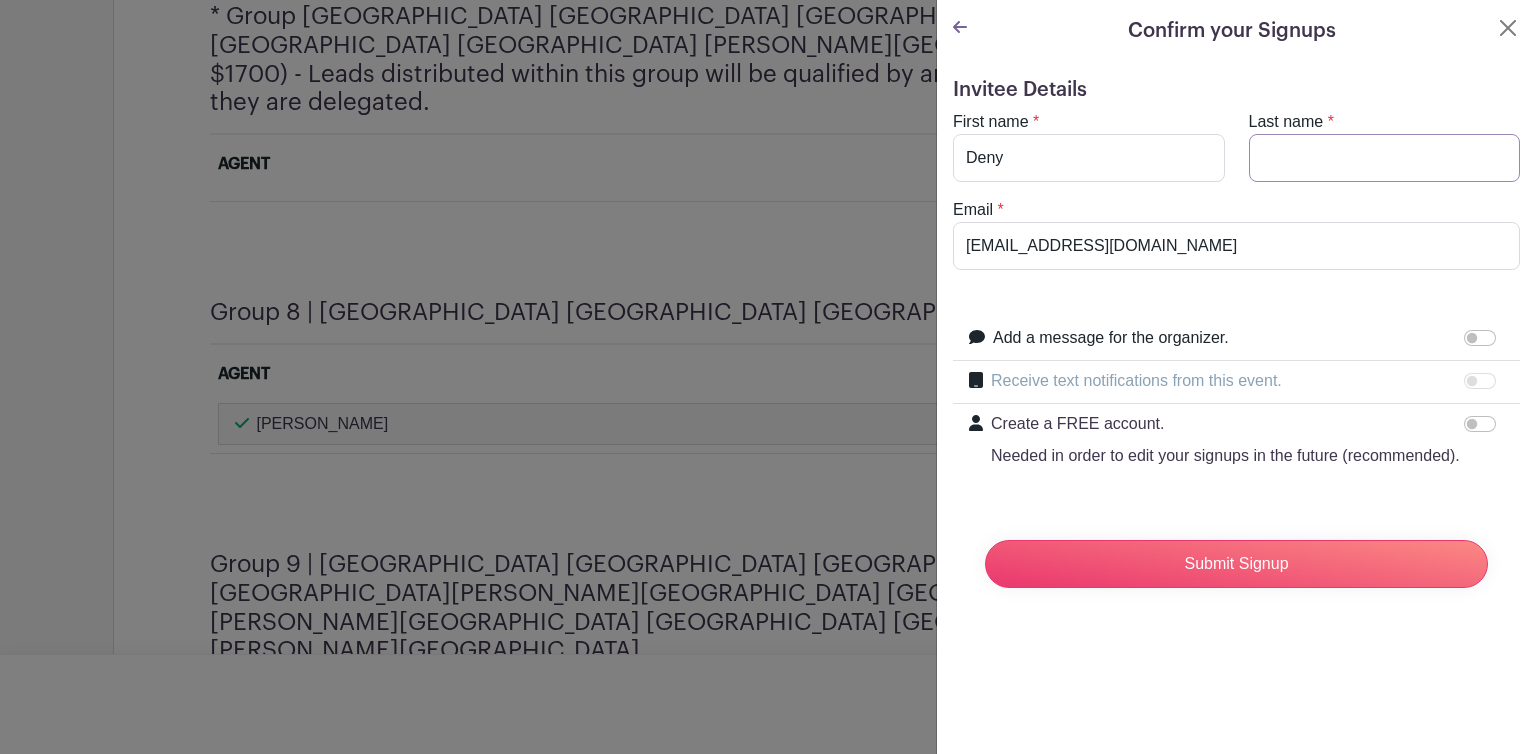 click on "Last name" at bounding box center [1385, 158] 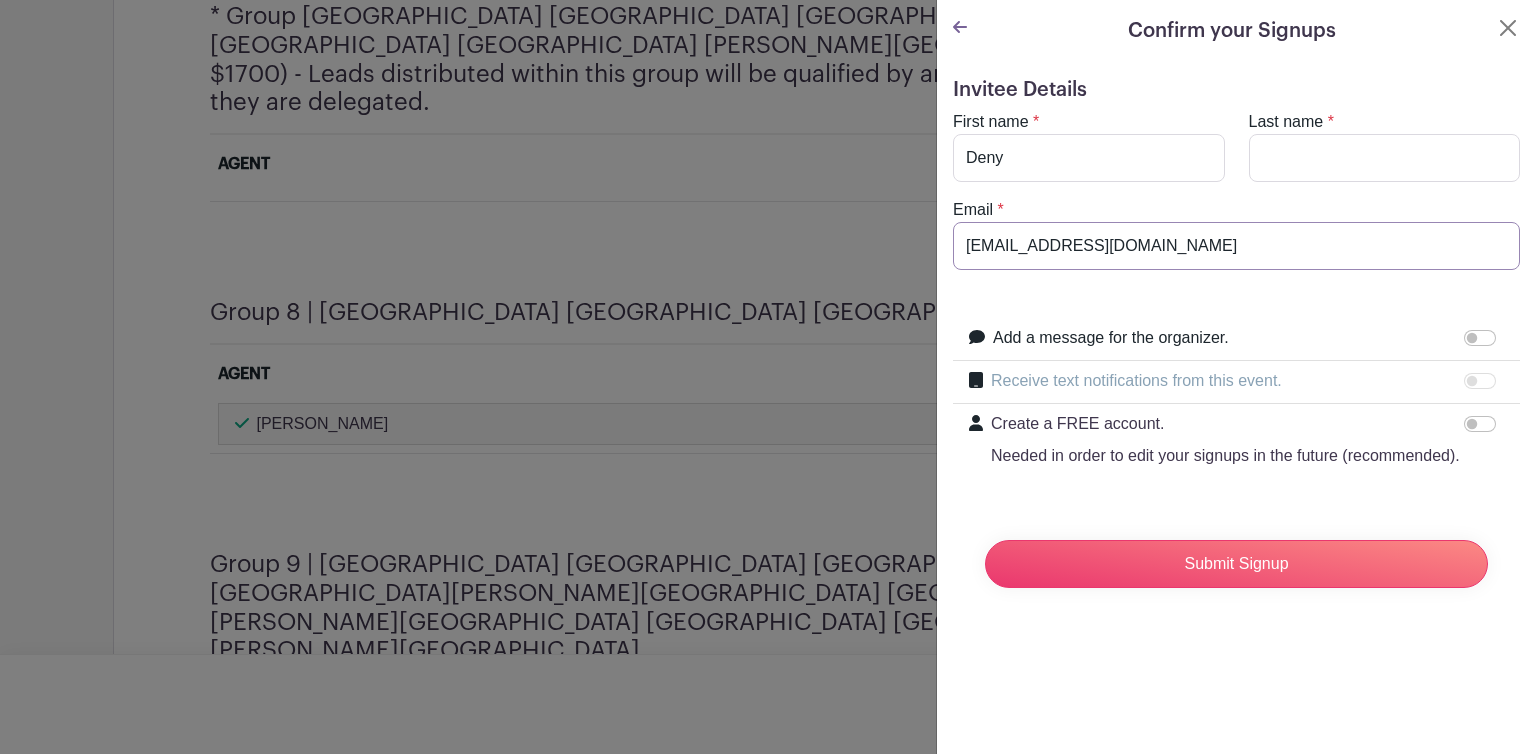 click on "[EMAIL_ADDRESS][DOMAIN_NAME]" at bounding box center (1236, 246) 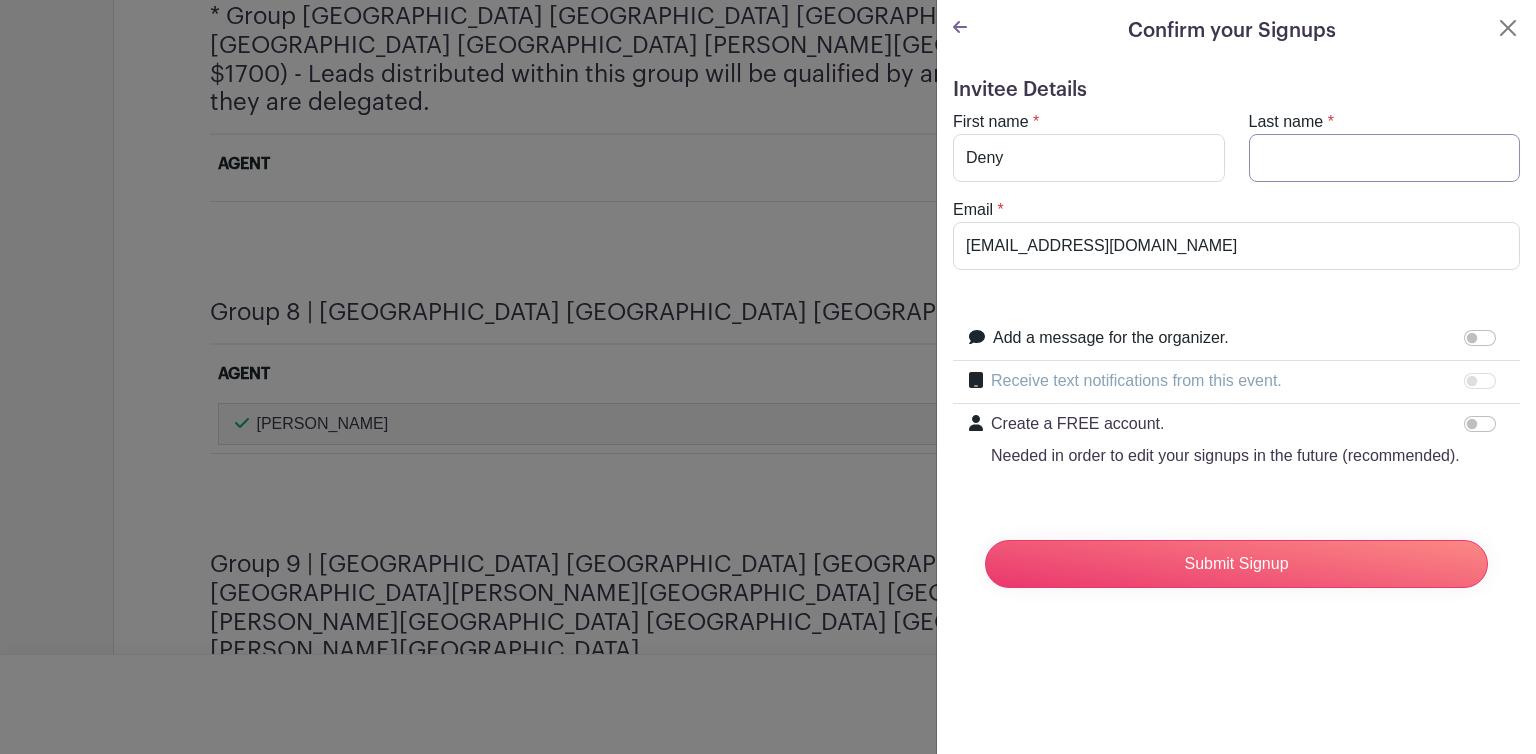 click on "Last name" at bounding box center [1385, 158] 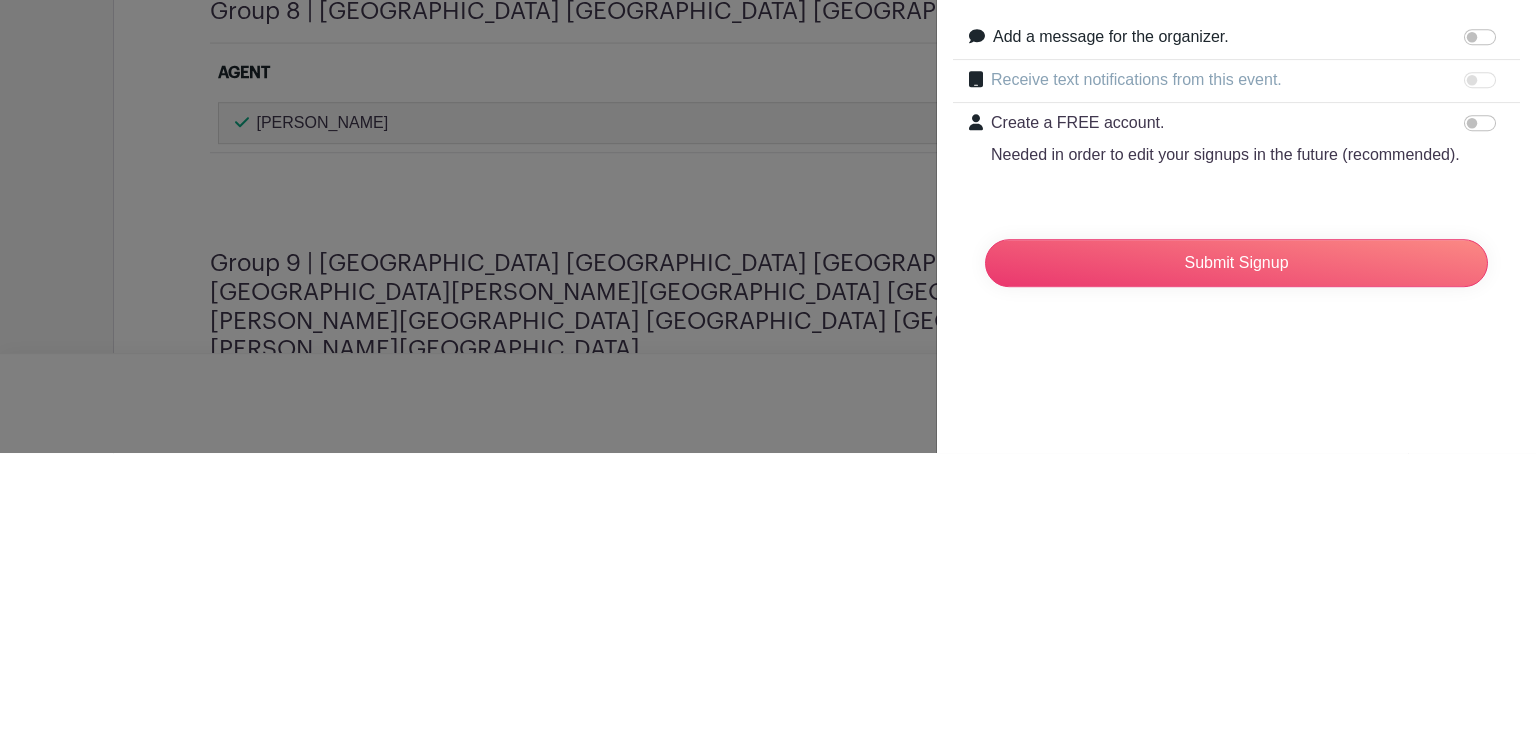 click on "Submit Signup" at bounding box center (1236, 564) 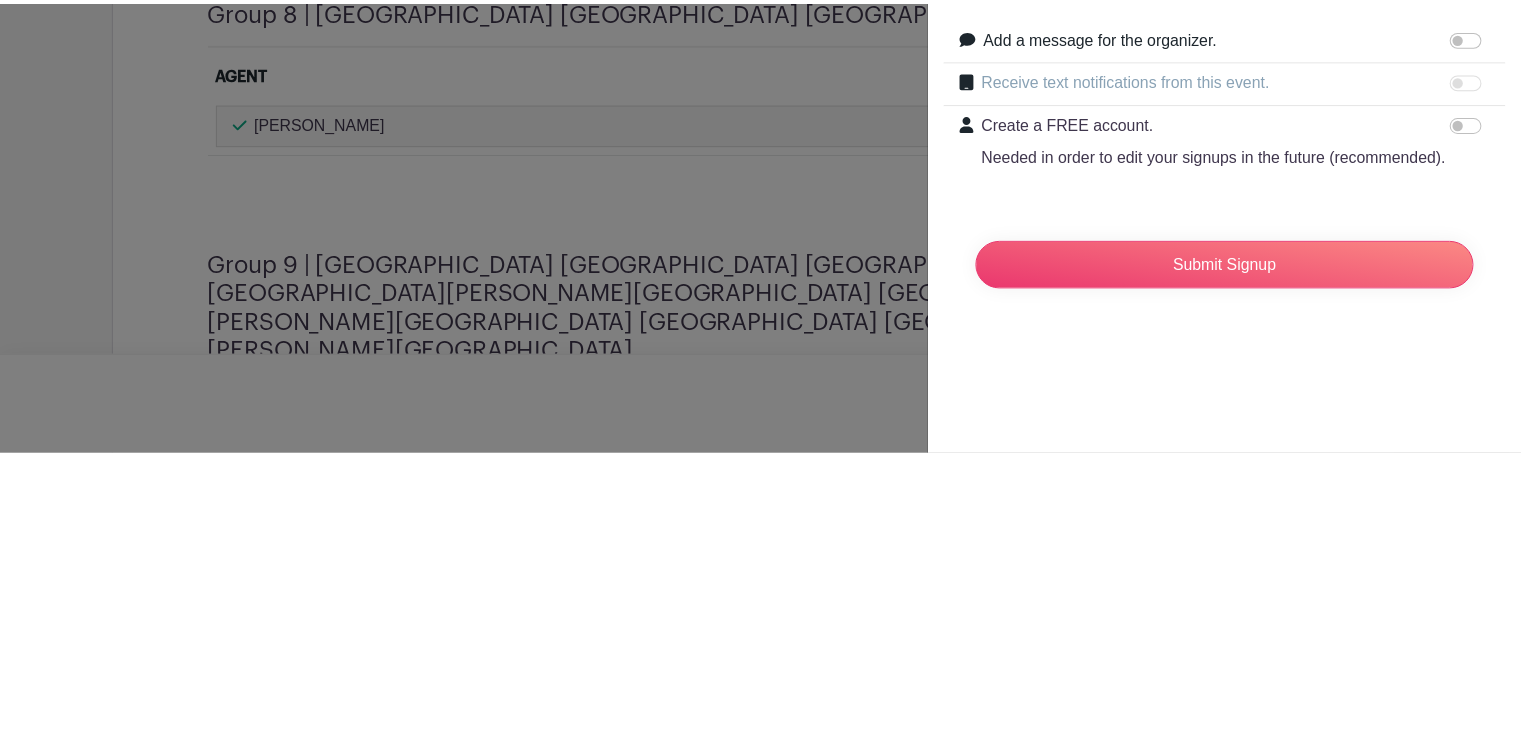 scroll, scrollTop: 3120, scrollLeft: 0, axis: vertical 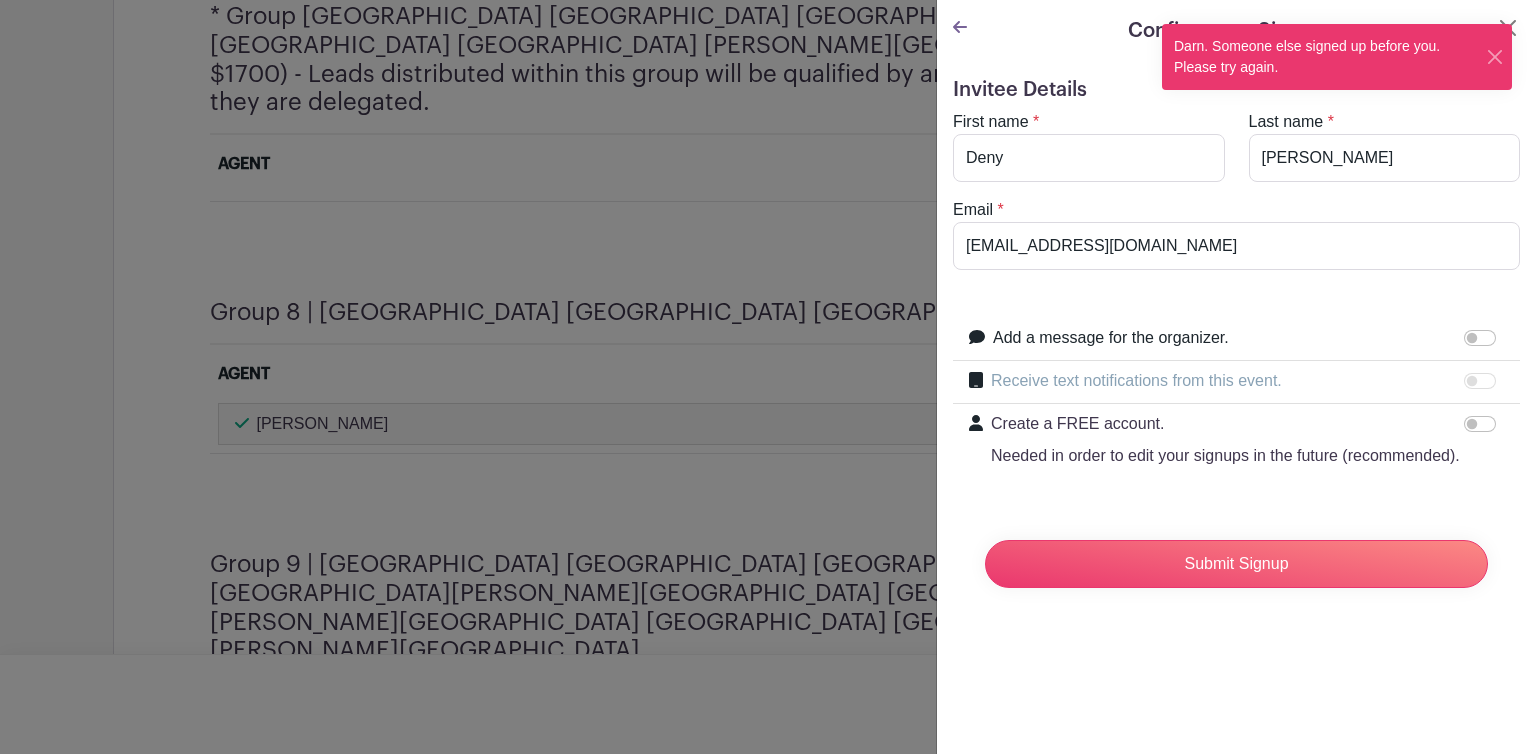 click at bounding box center [1495, 57] 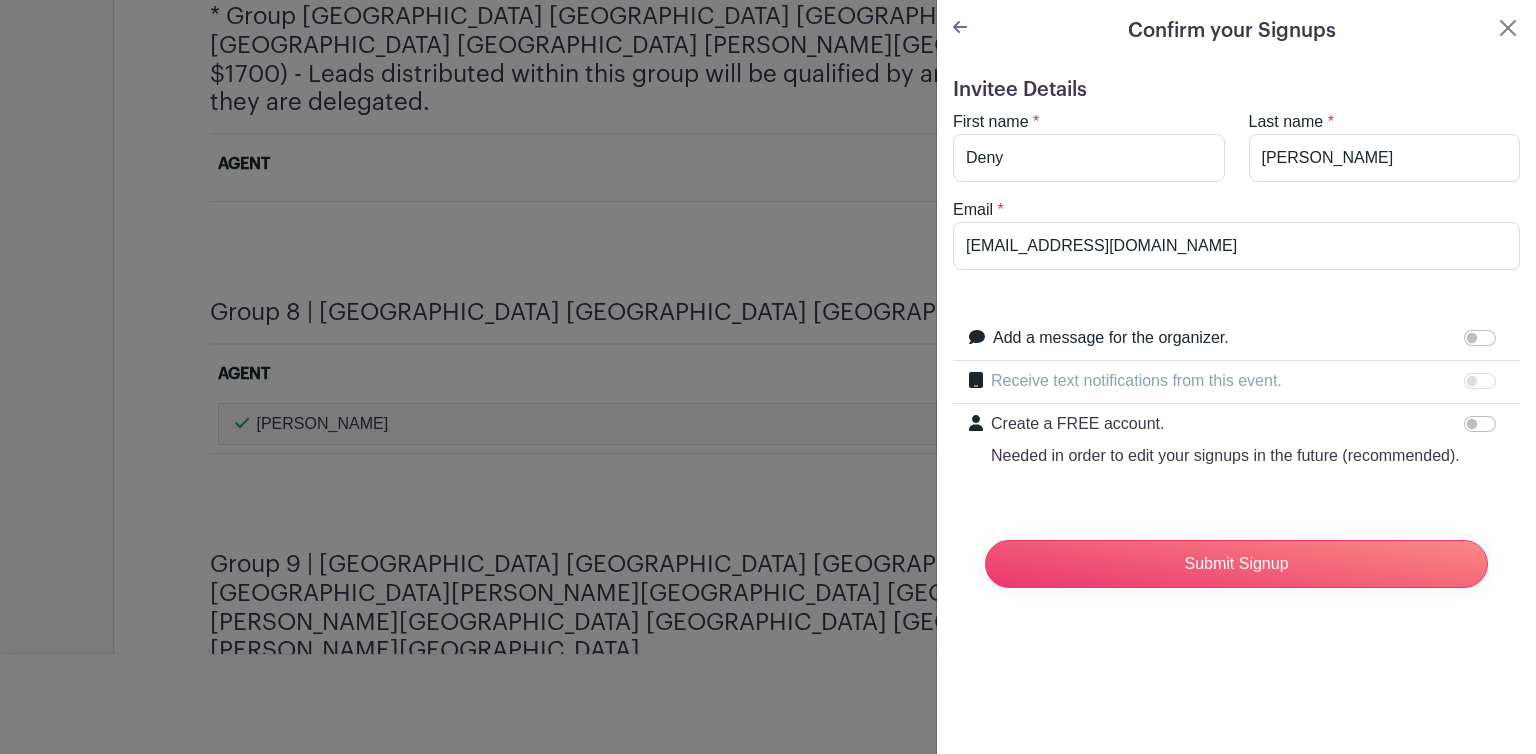 click at bounding box center [1508, 28] 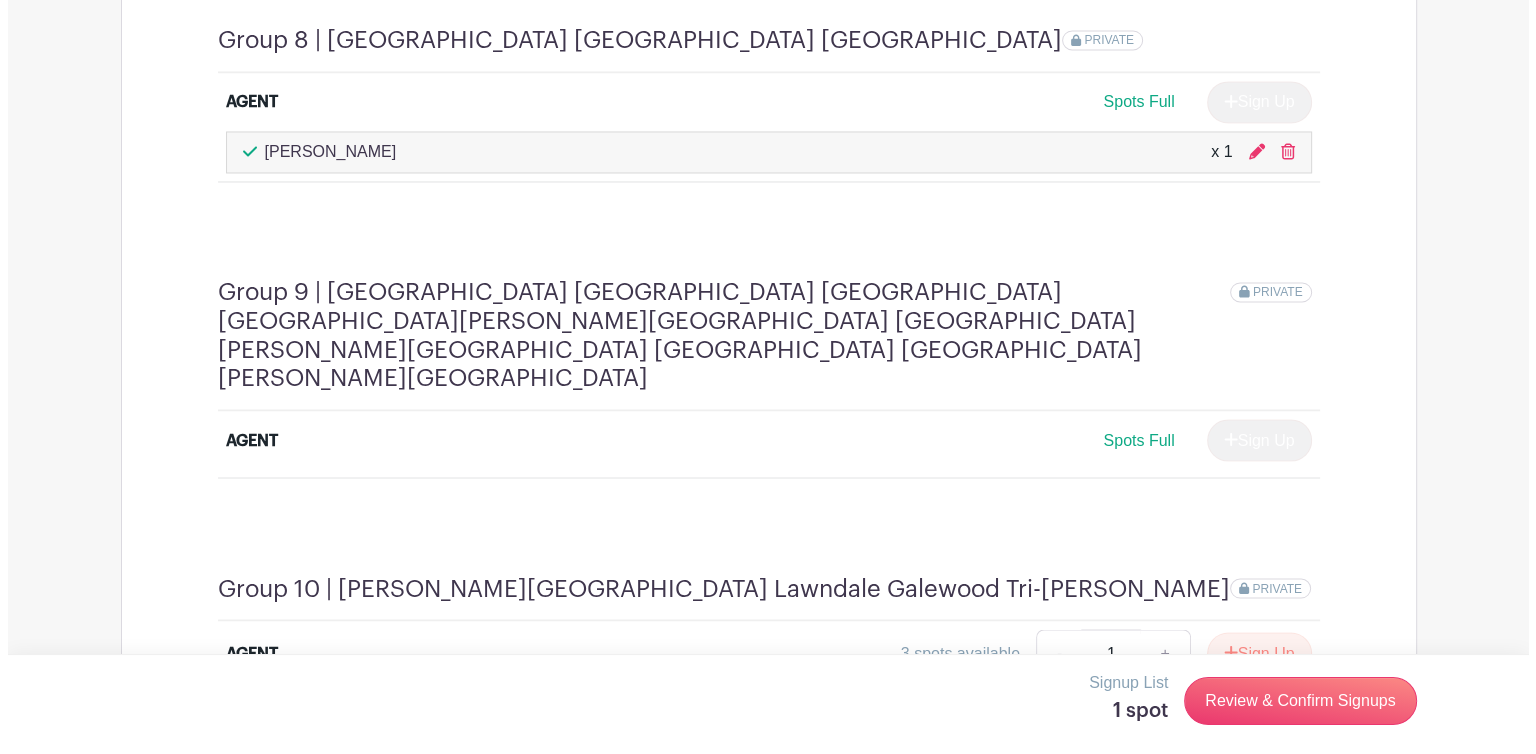 scroll, scrollTop: 3384, scrollLeft: 0, axis: vertical 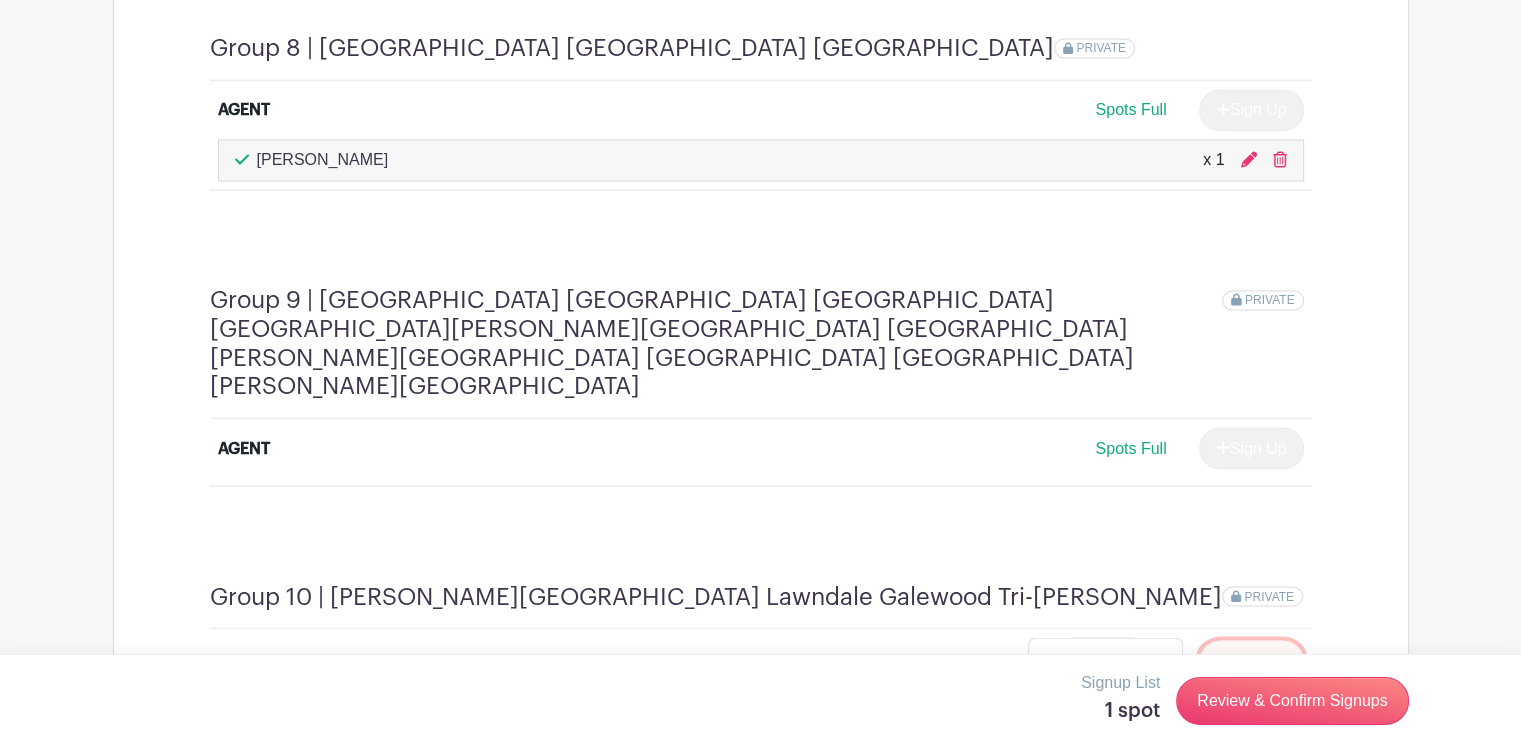 click on "Sign Up" at bounding box center (1251, 661) 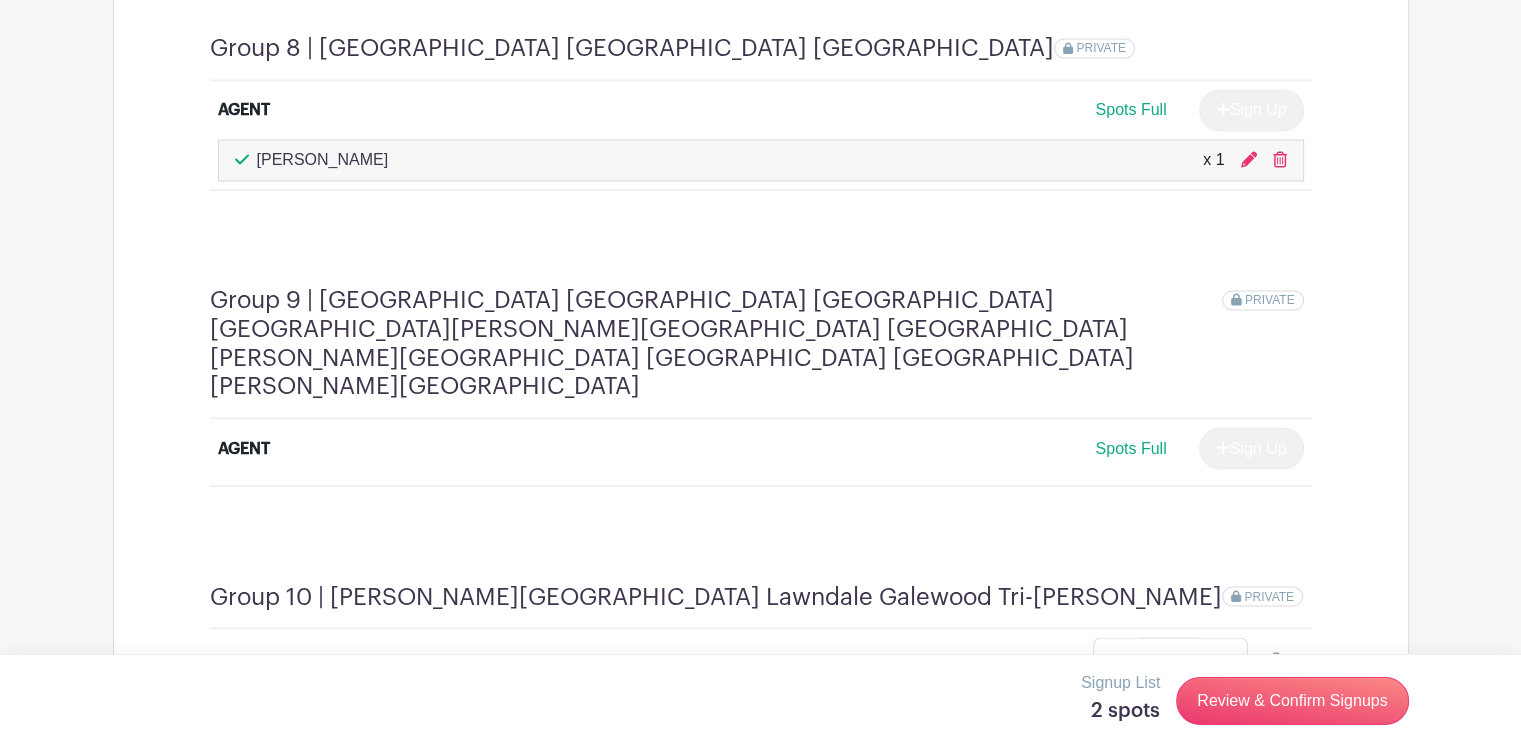 click on "Review & Confirm Signups" at bounding box center (1292, 701) 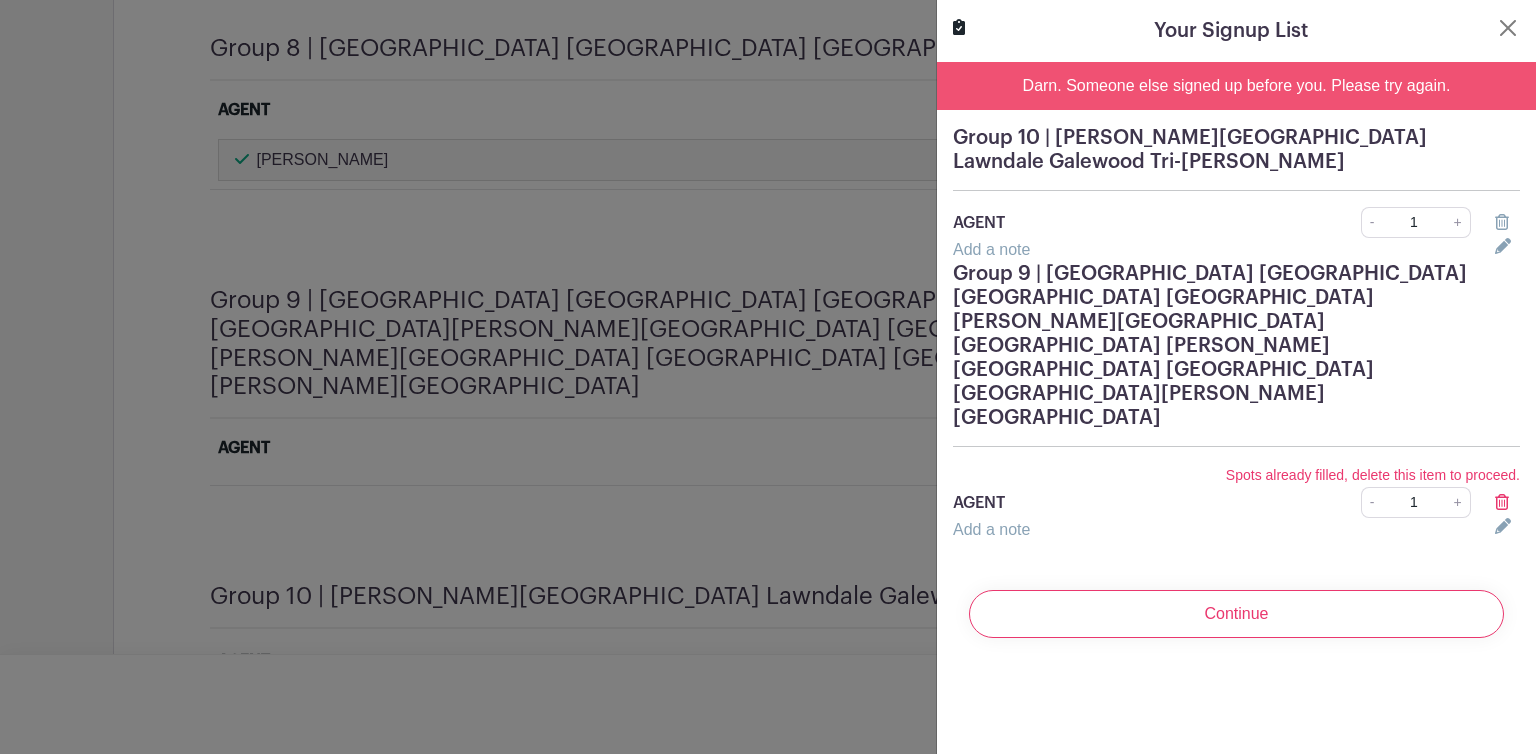 click on "Continue" at bounding box center (1236, 614) 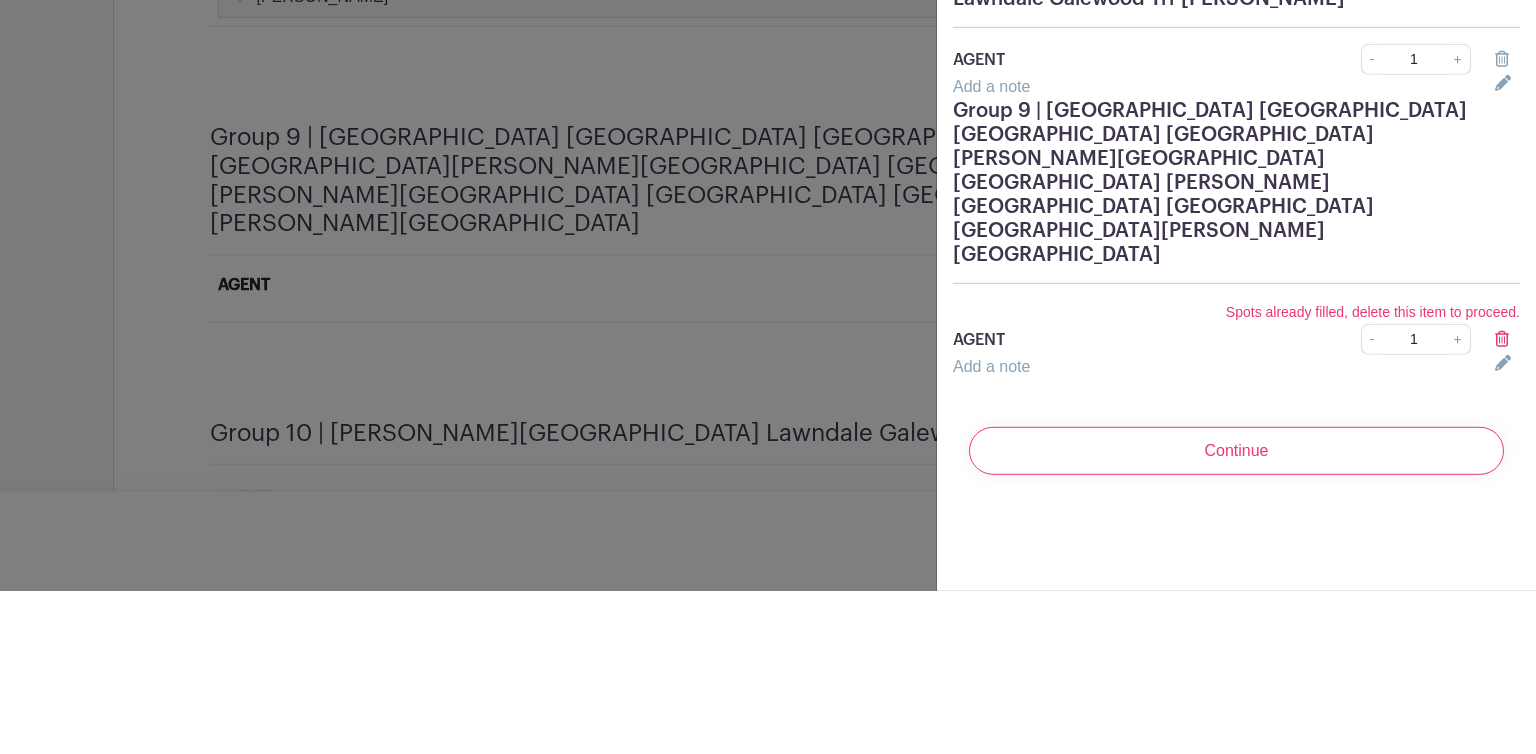 scroll, scrollTop: 3384, scrollLeft: 0, axis: vertical 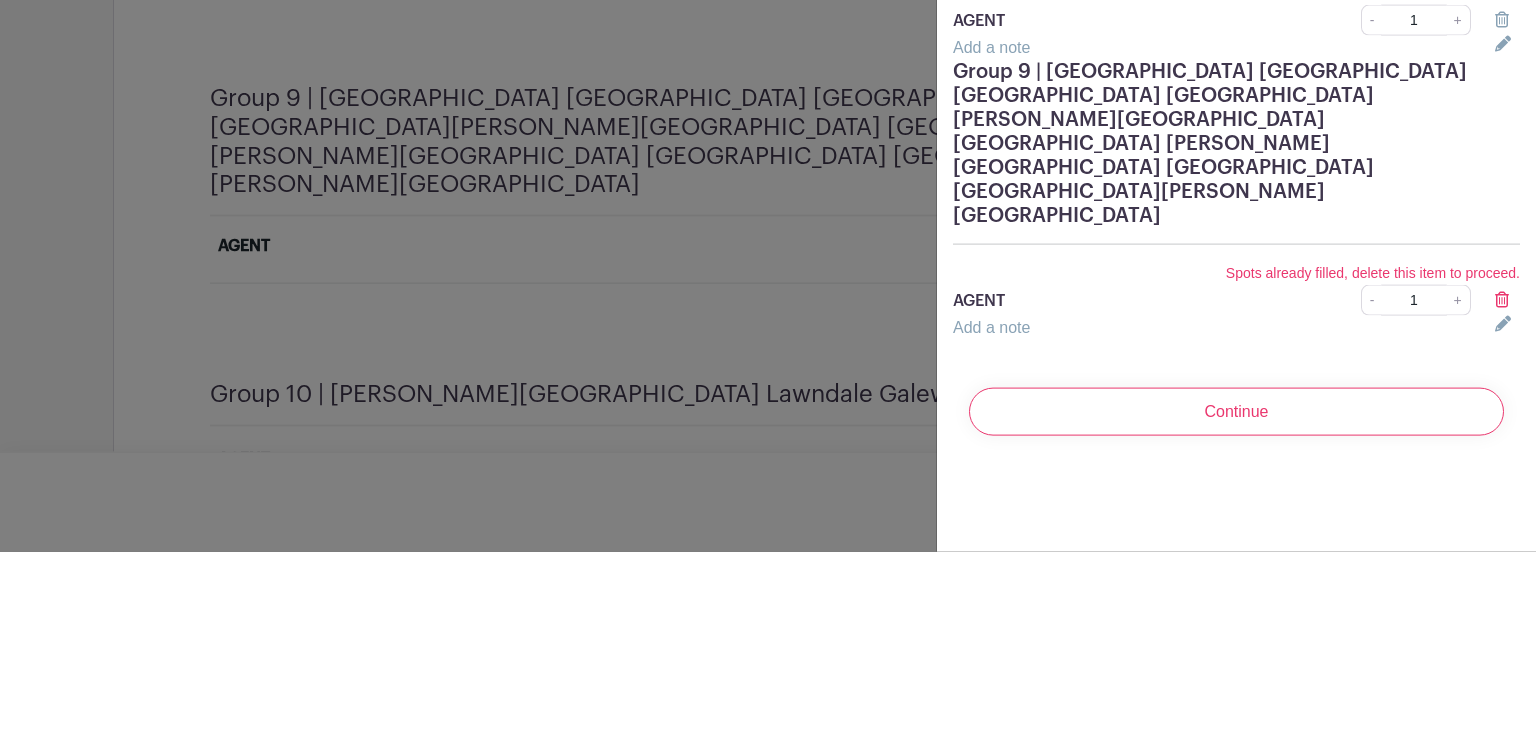 click 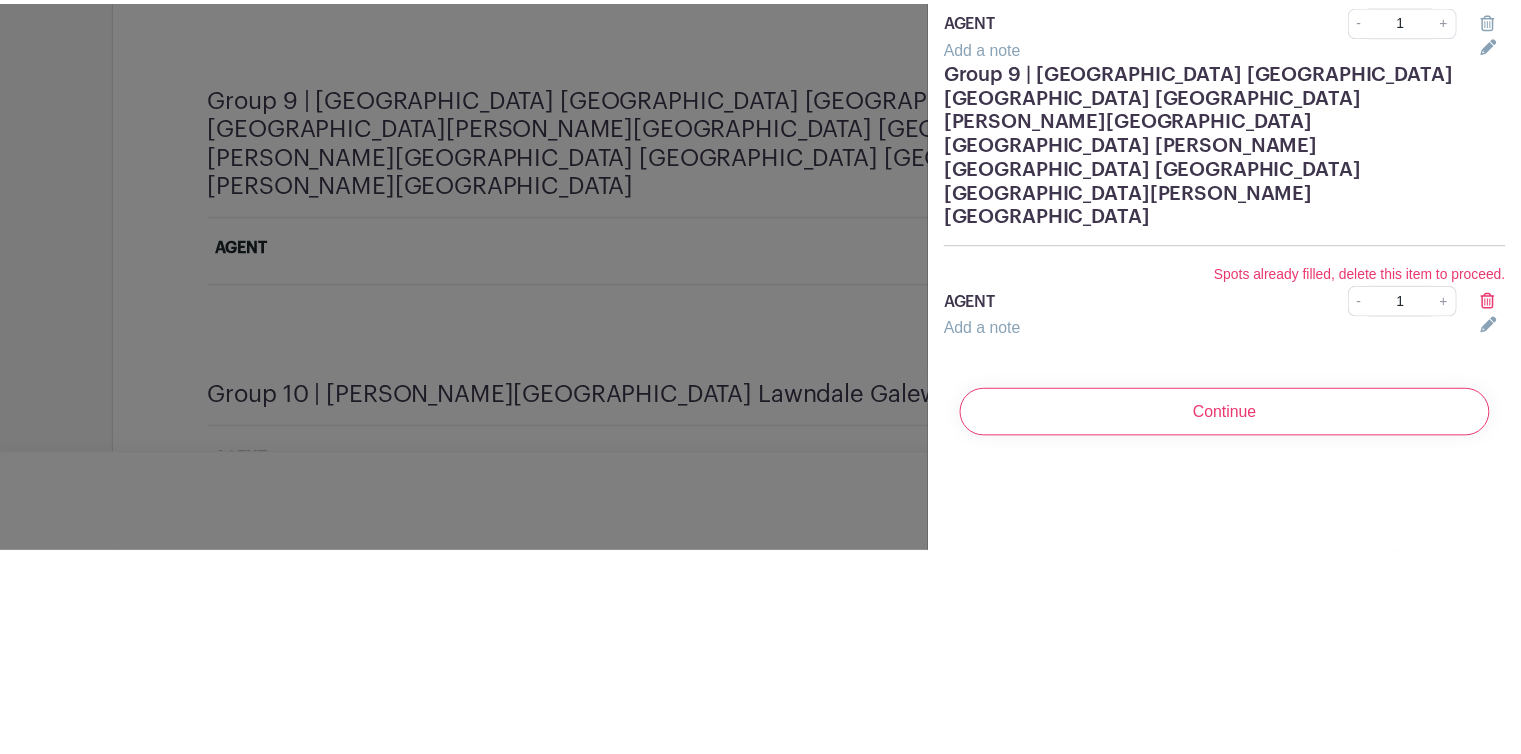 scroll, scrollTop: 3384, scrollLeft: 0, axis: vertical 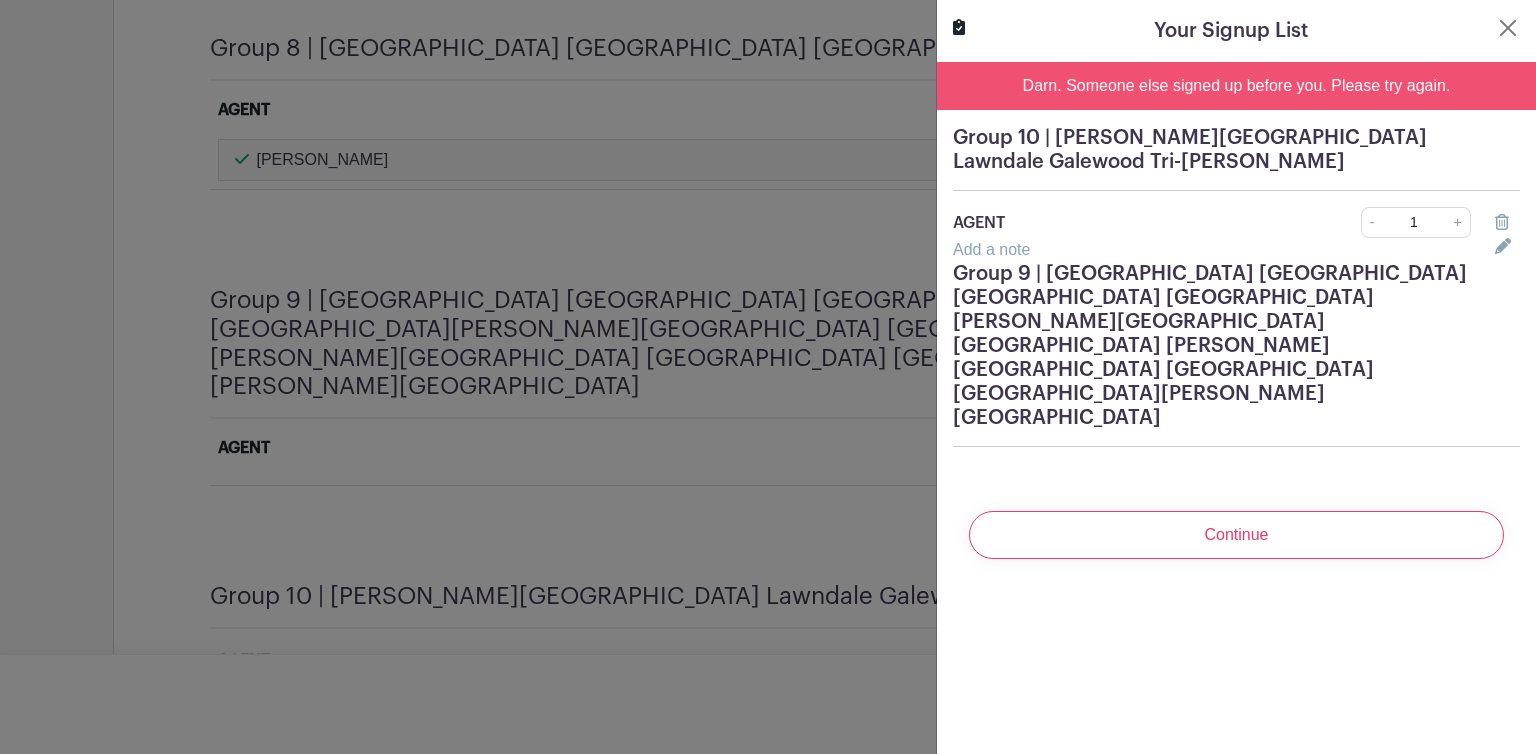 click 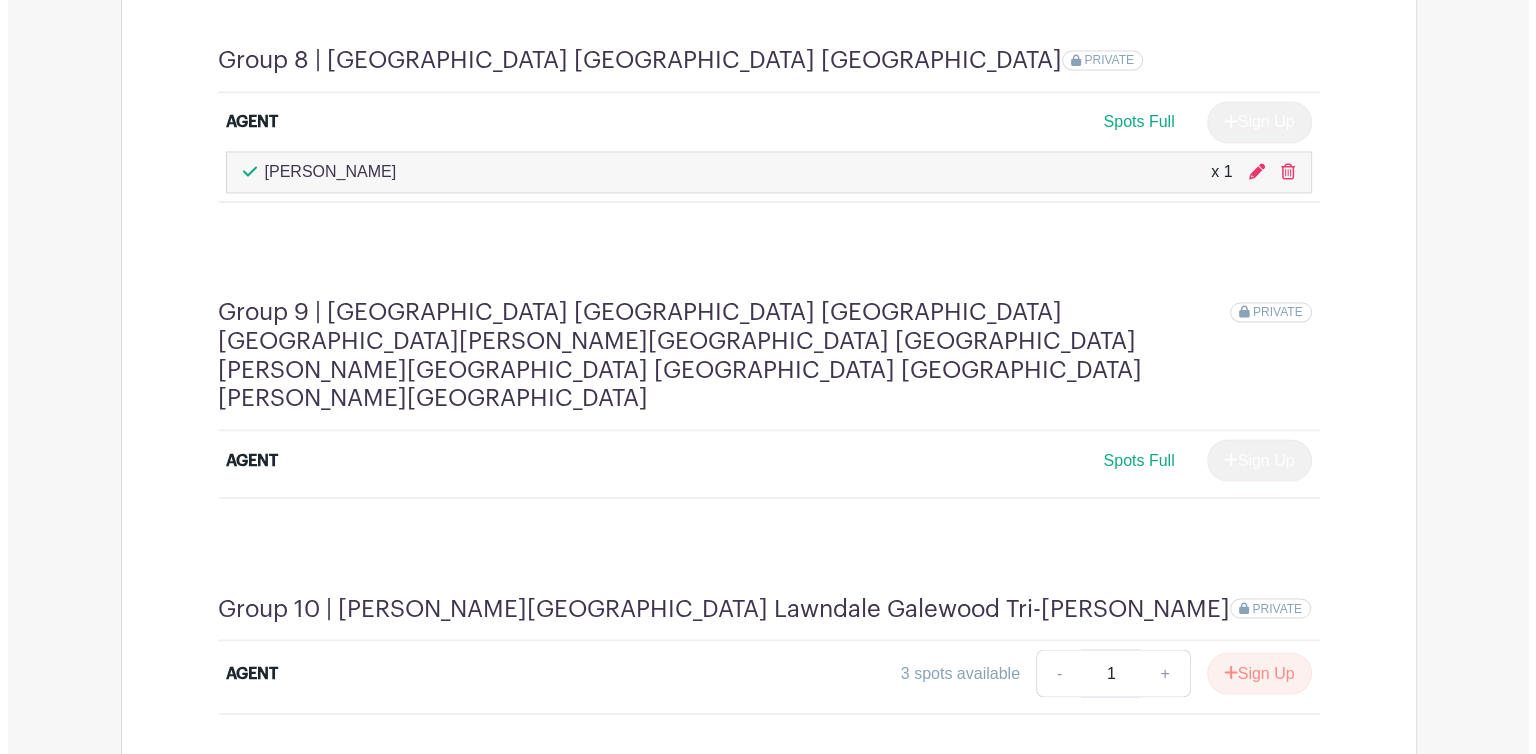 scroll, scrollTop: 3389, scrollLeft: 0, axis: vertical 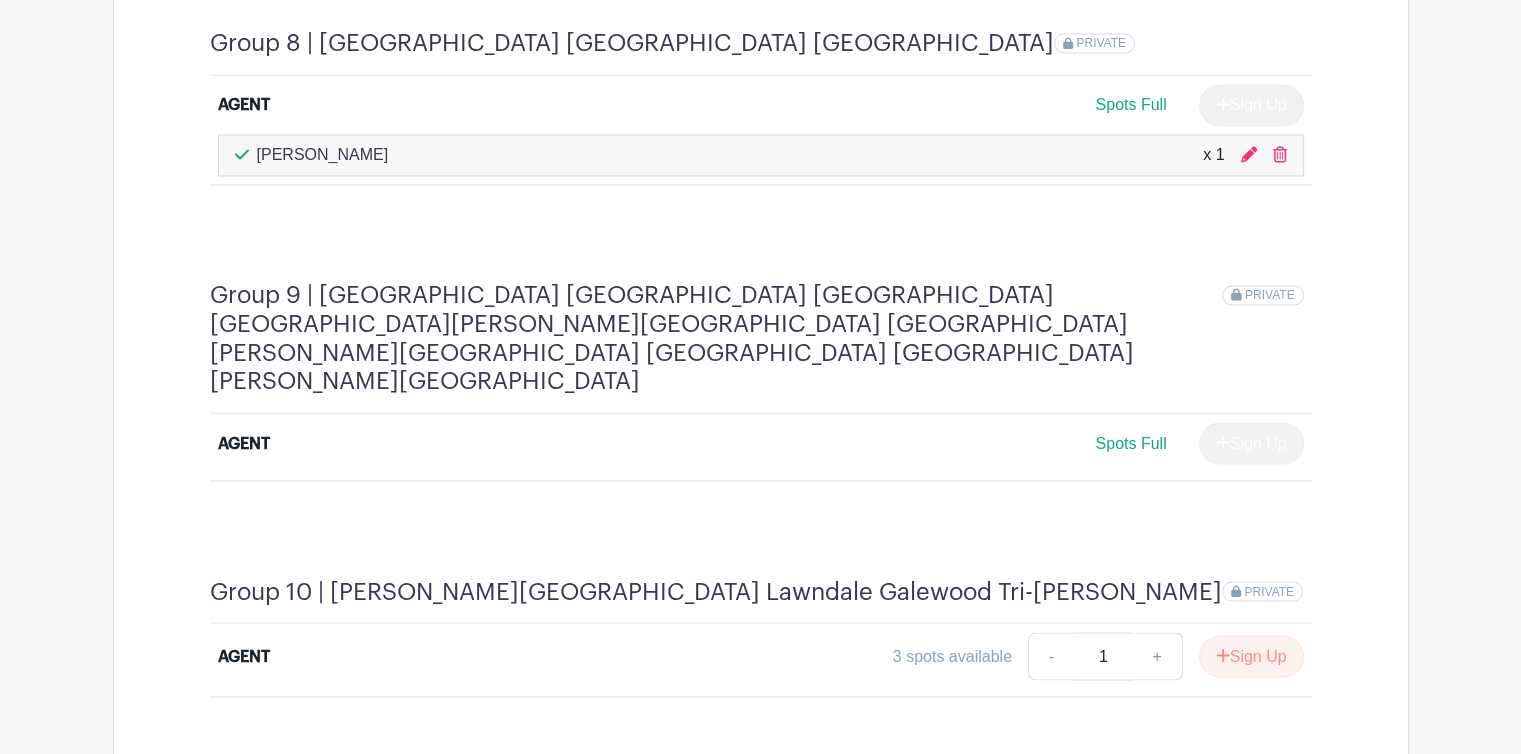 click on "Sign Up" at bounding box center [1251, 656] 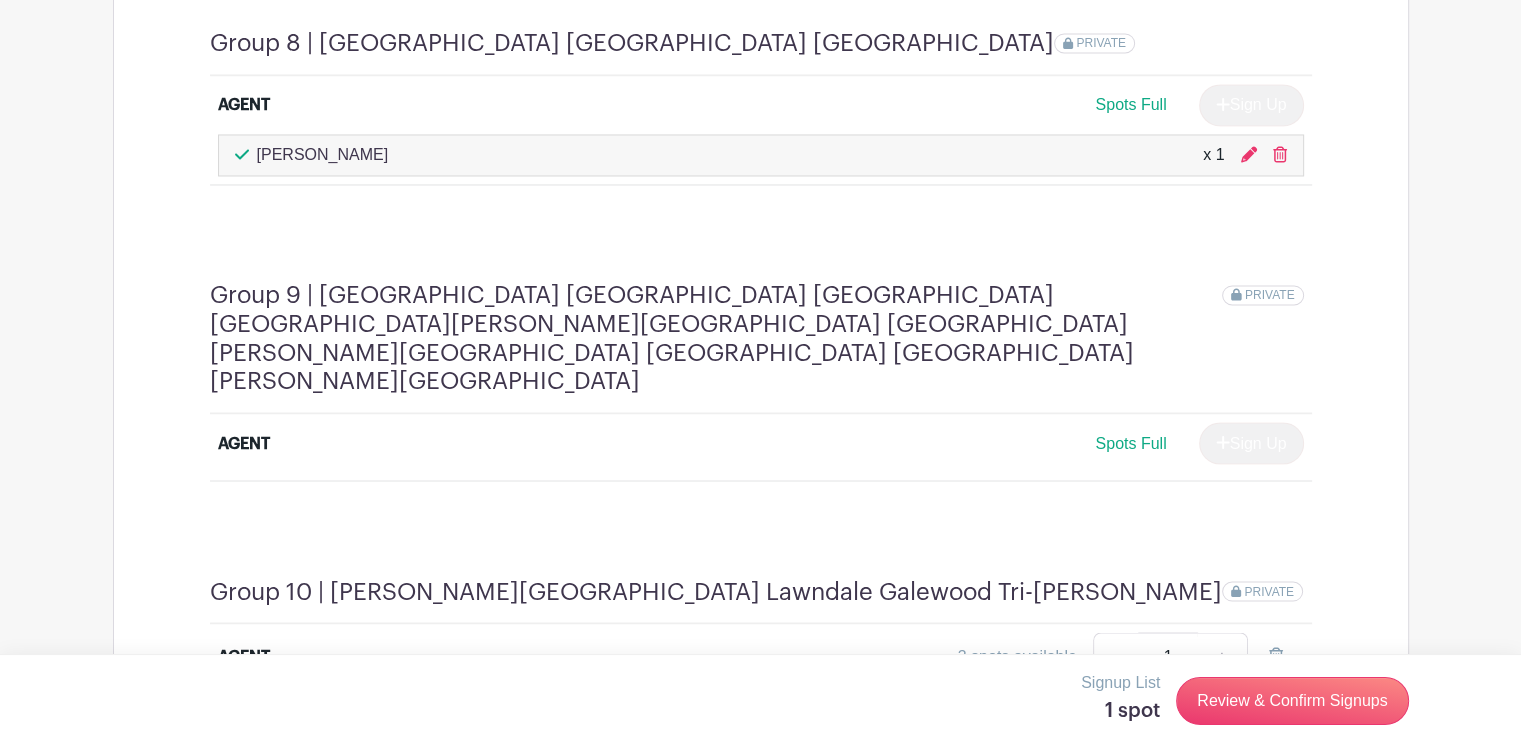 click on "Review & Confirm Signups" at bounding box center (1292, 701) 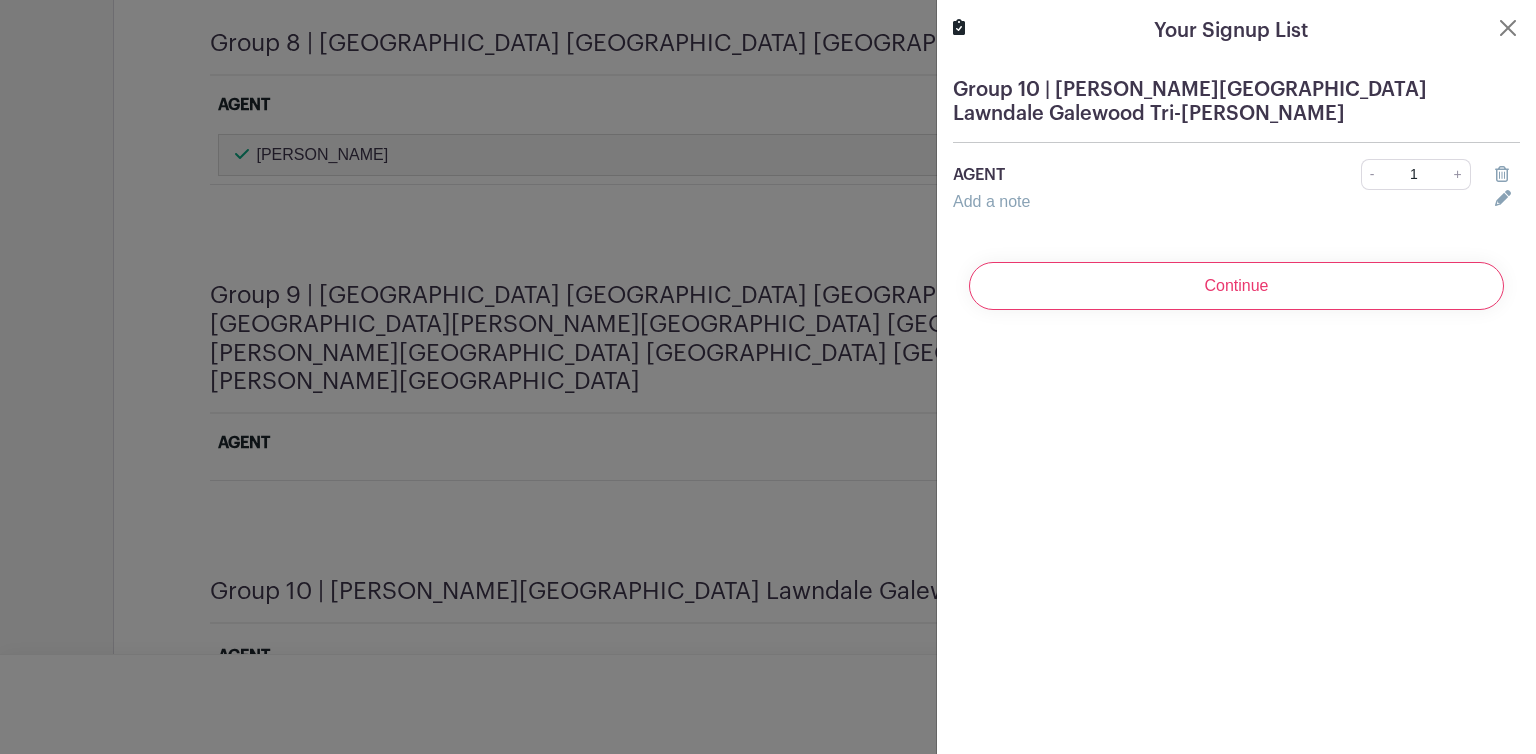 click on "Continue" at bounding box center [1236, 286] 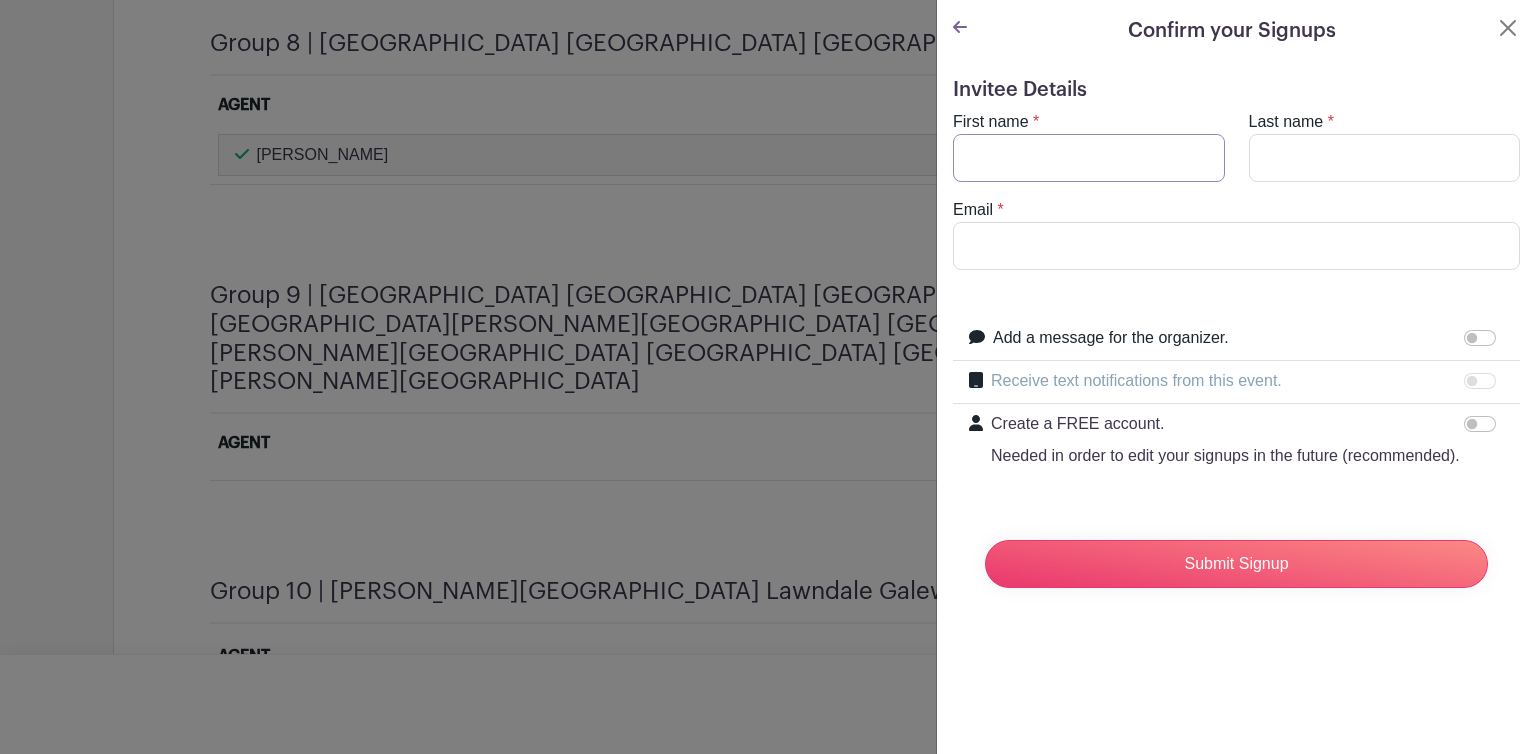 click on "First name" at bounding box center [1089, 158] 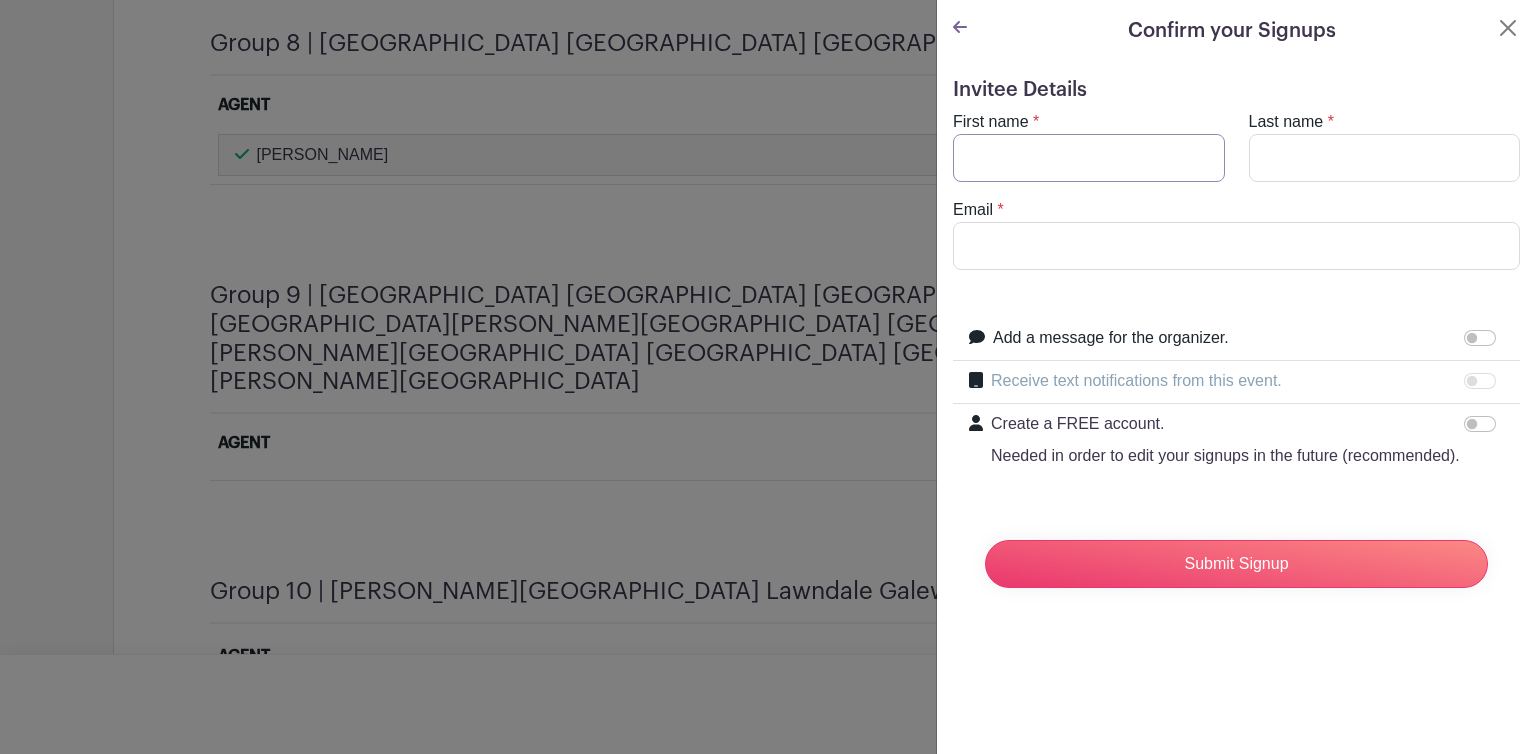 click on "First name" at bounding box center [1089, 158] 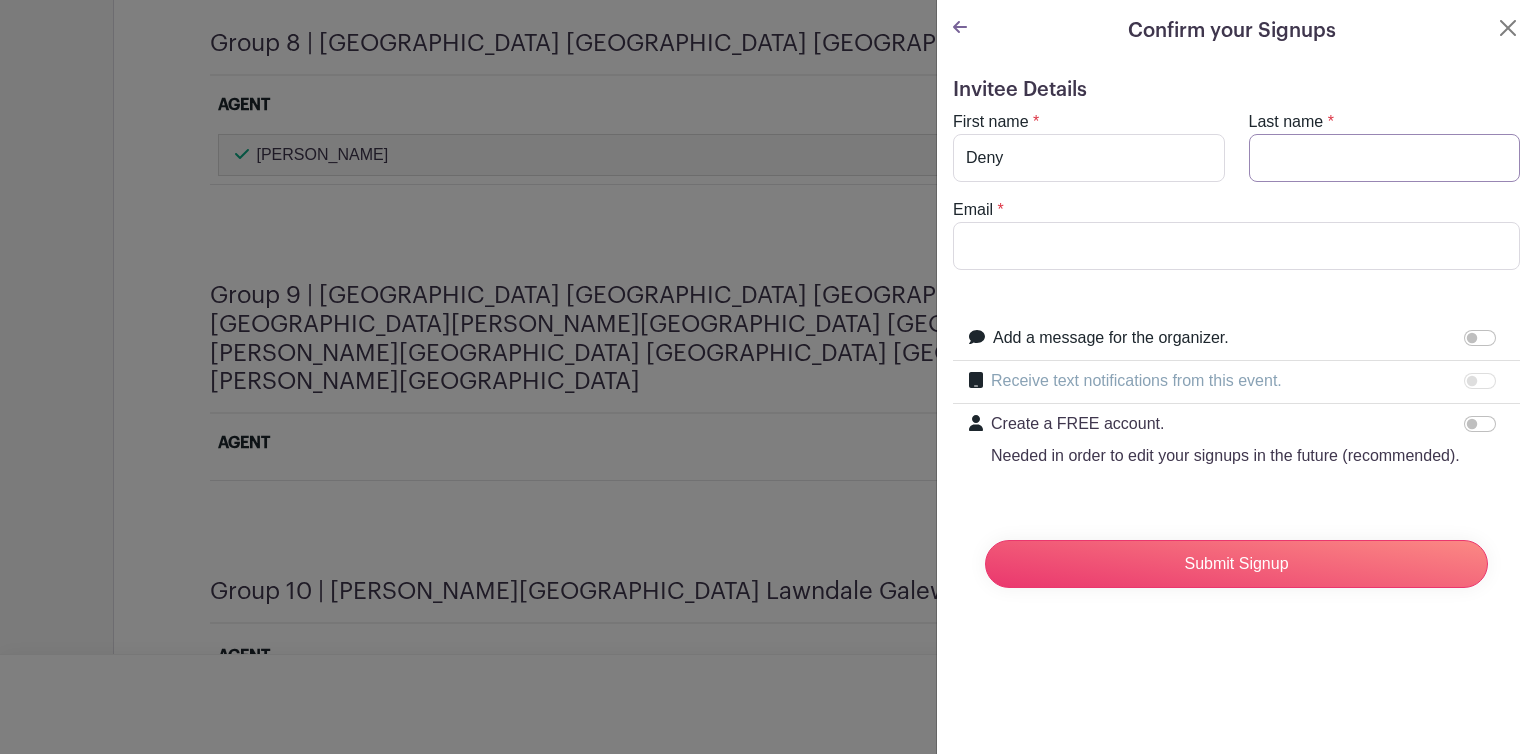 click on "Last name" at bounding box center [1385, 158] 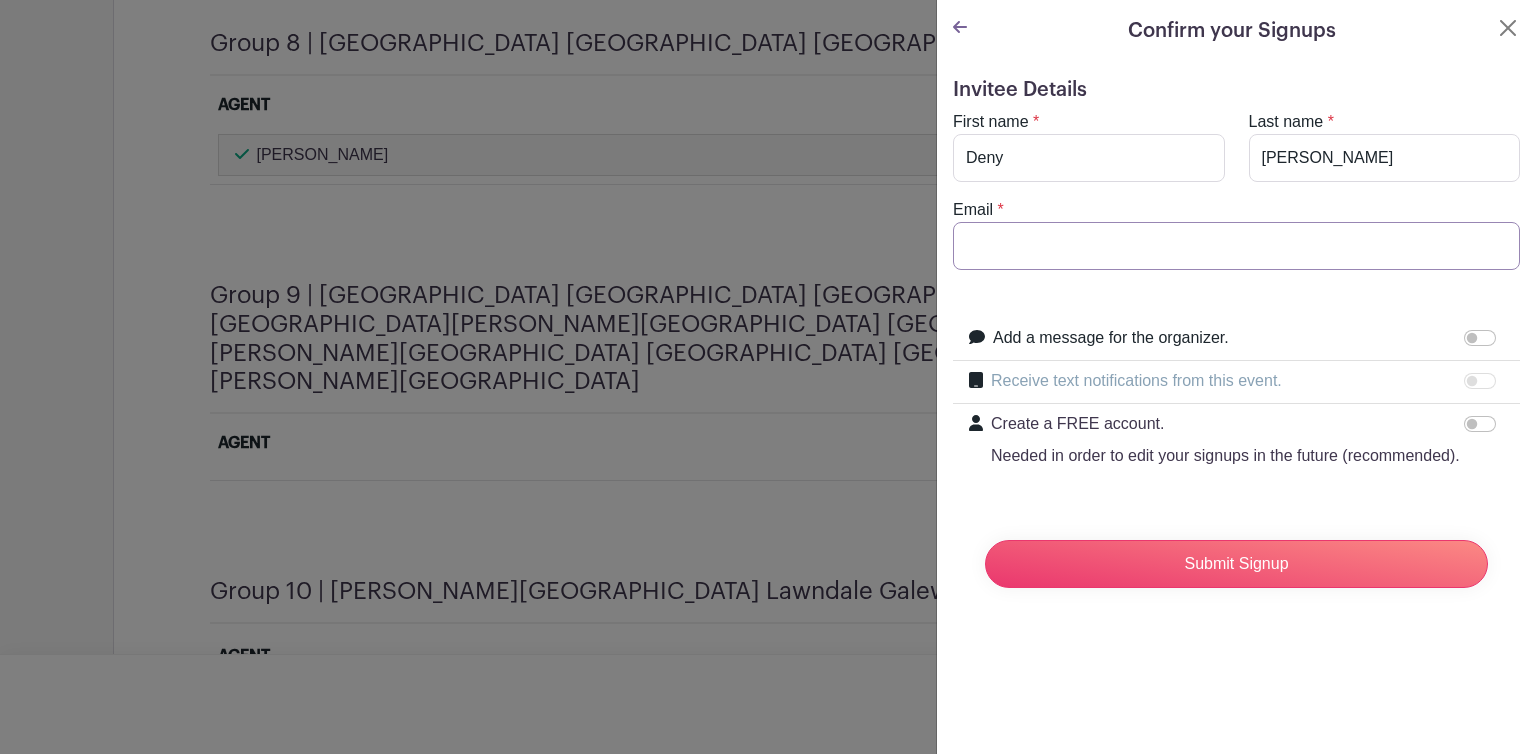 click on "Email" at bounding box center [1236, 246] 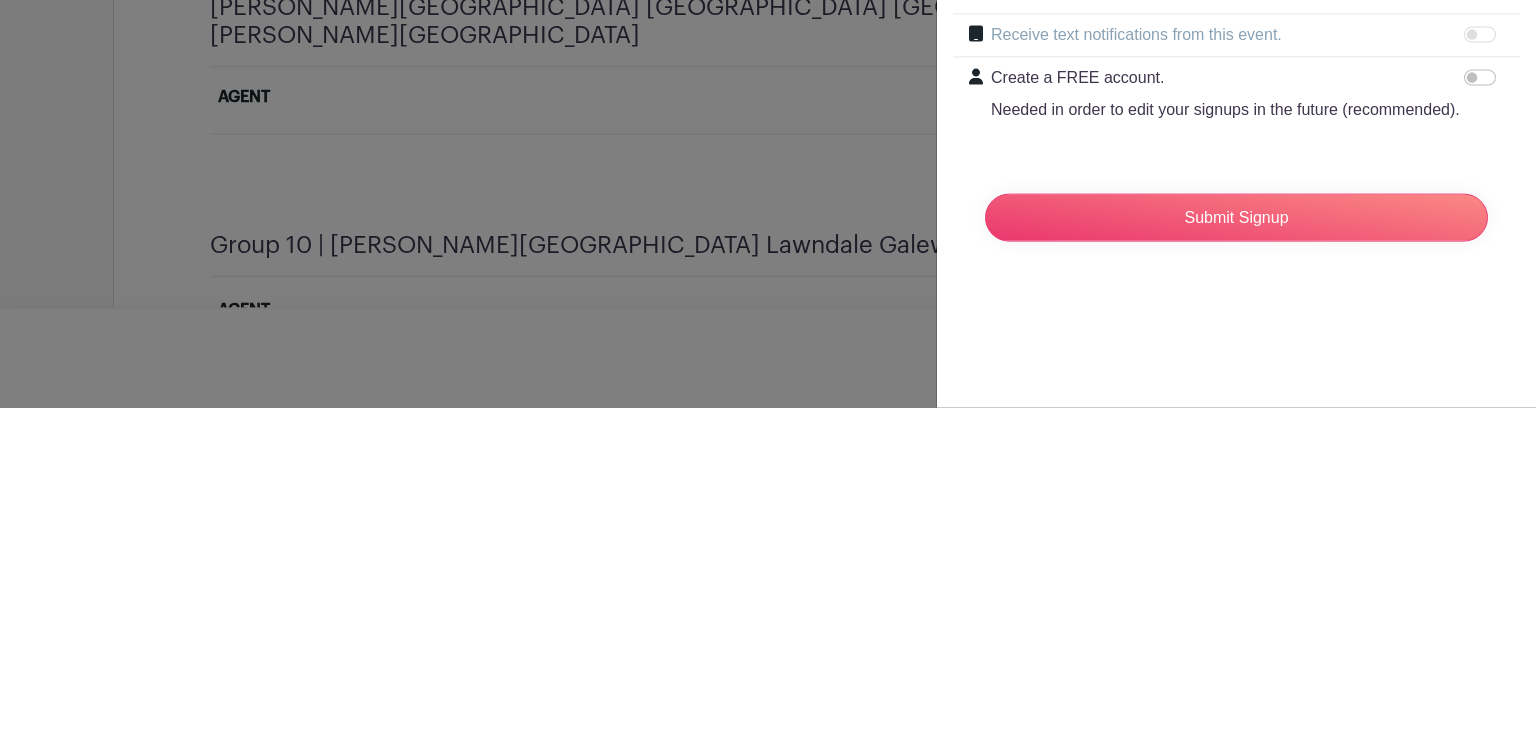 click on "Submit Signup" at bounding box center [1236, 564] 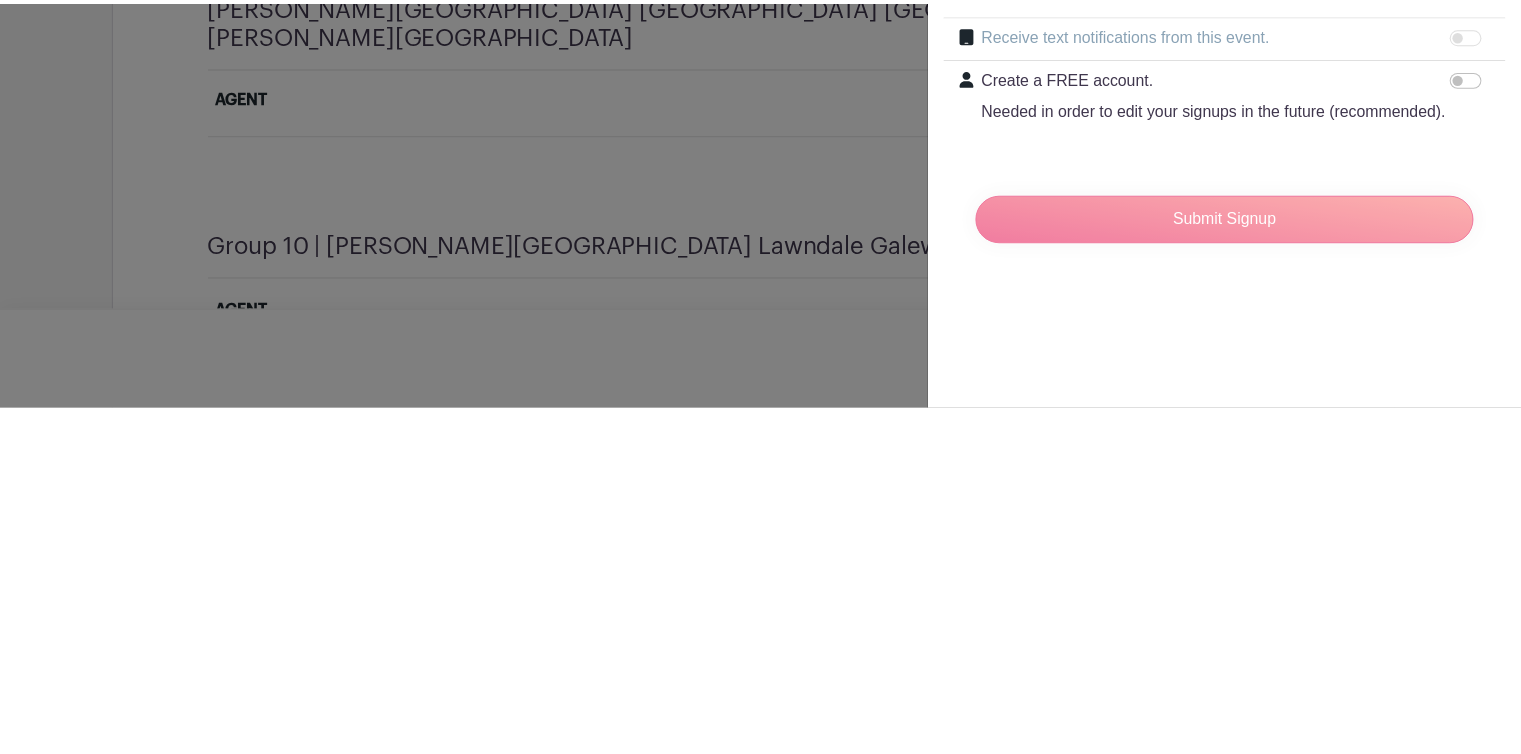 scroll, scrollTop: 3389, scrollLeft: 0, axis: vertical 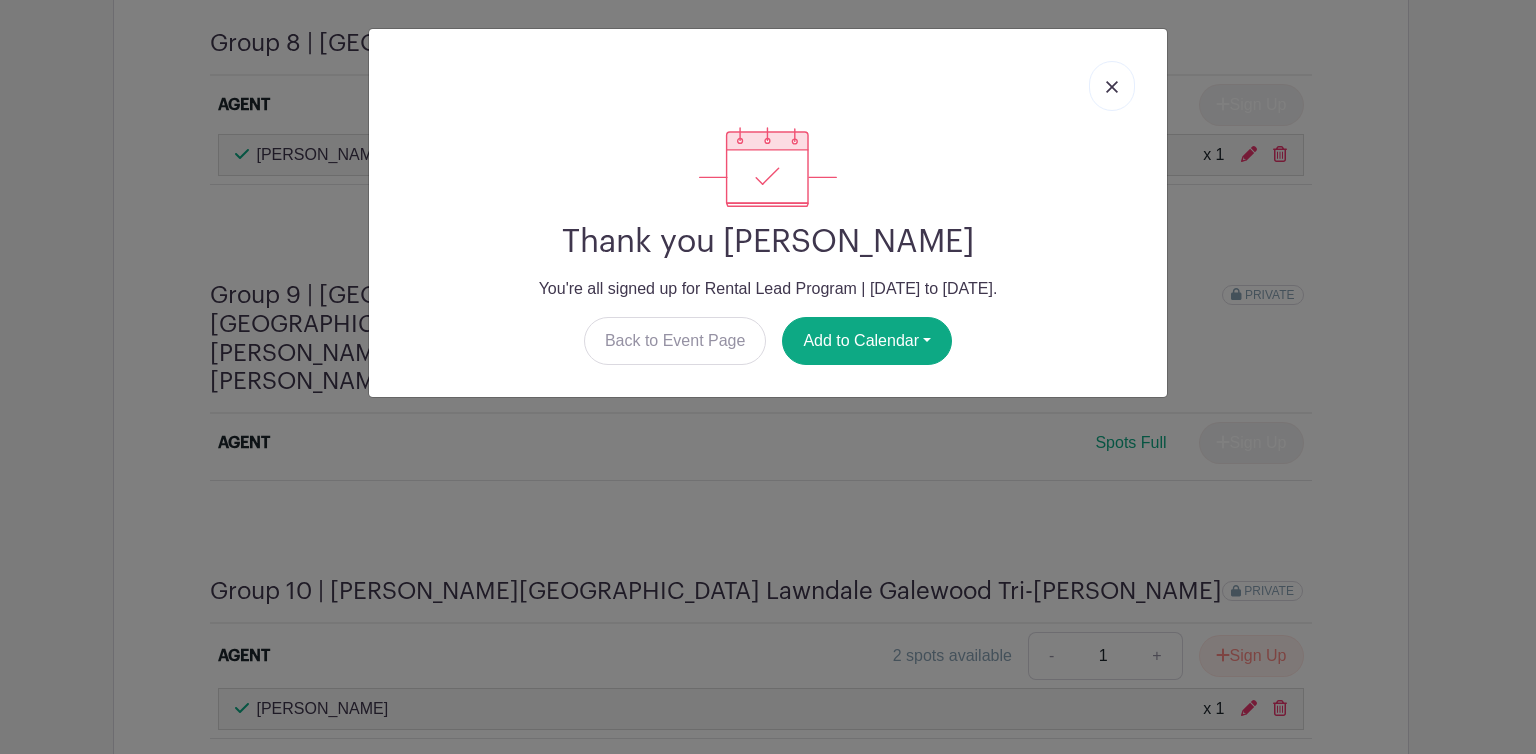 click at bounding box center [1112, 86] 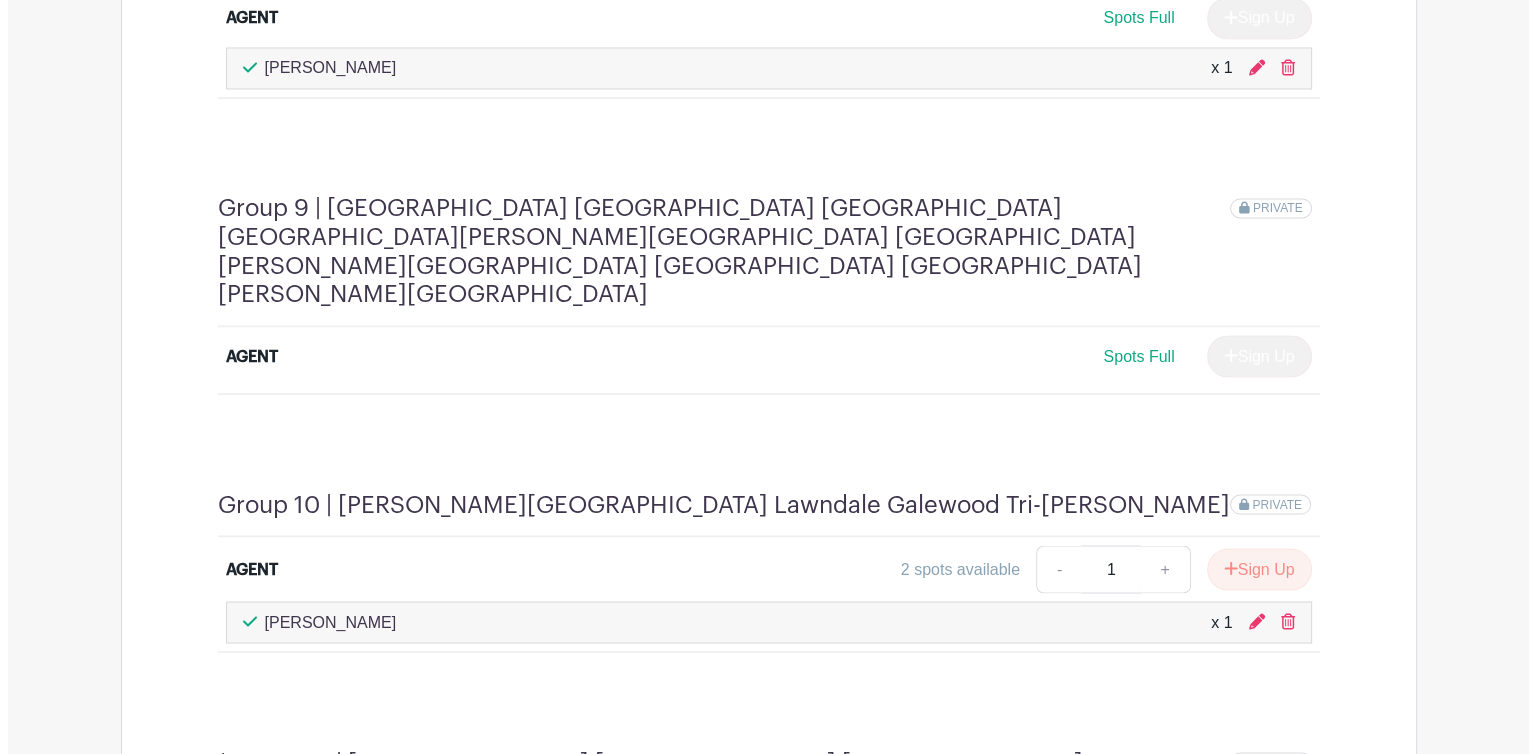 scroll, scrollTop: 3472, scrollLeft: 0, axis: vertical 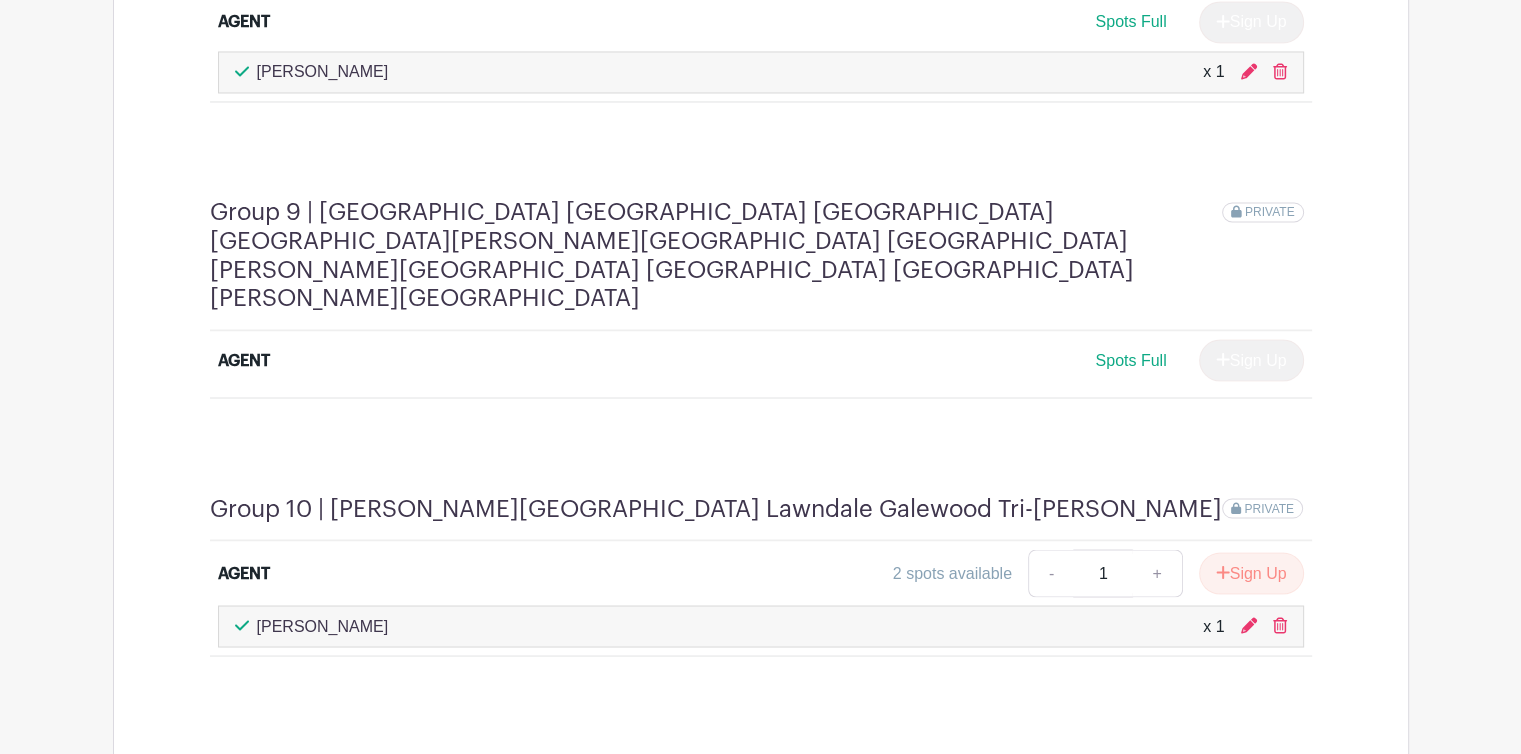 click on "Sign Up" at bounding box center [1251, 573] 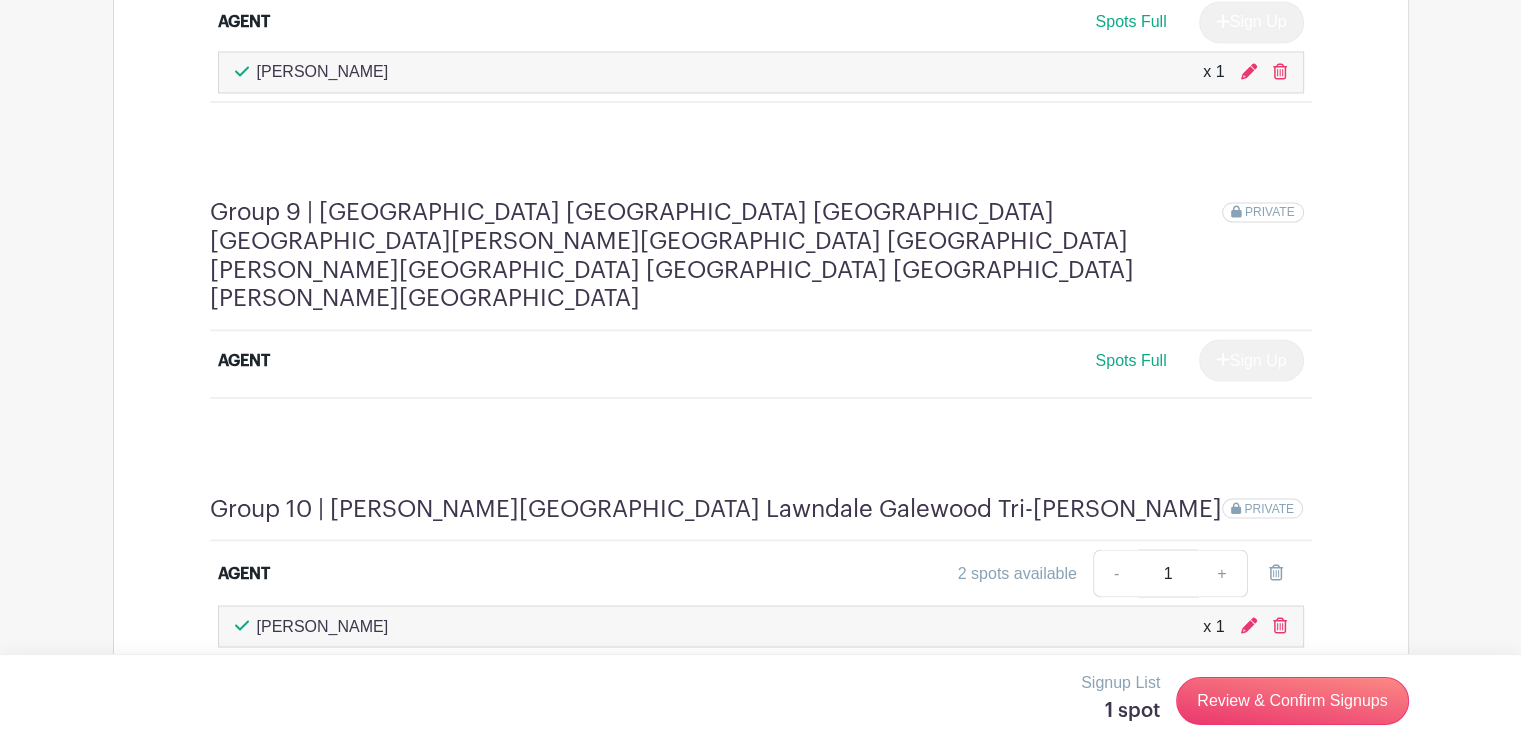 click on "Review & Confirm Signups" at bounding box center [1292, 701] 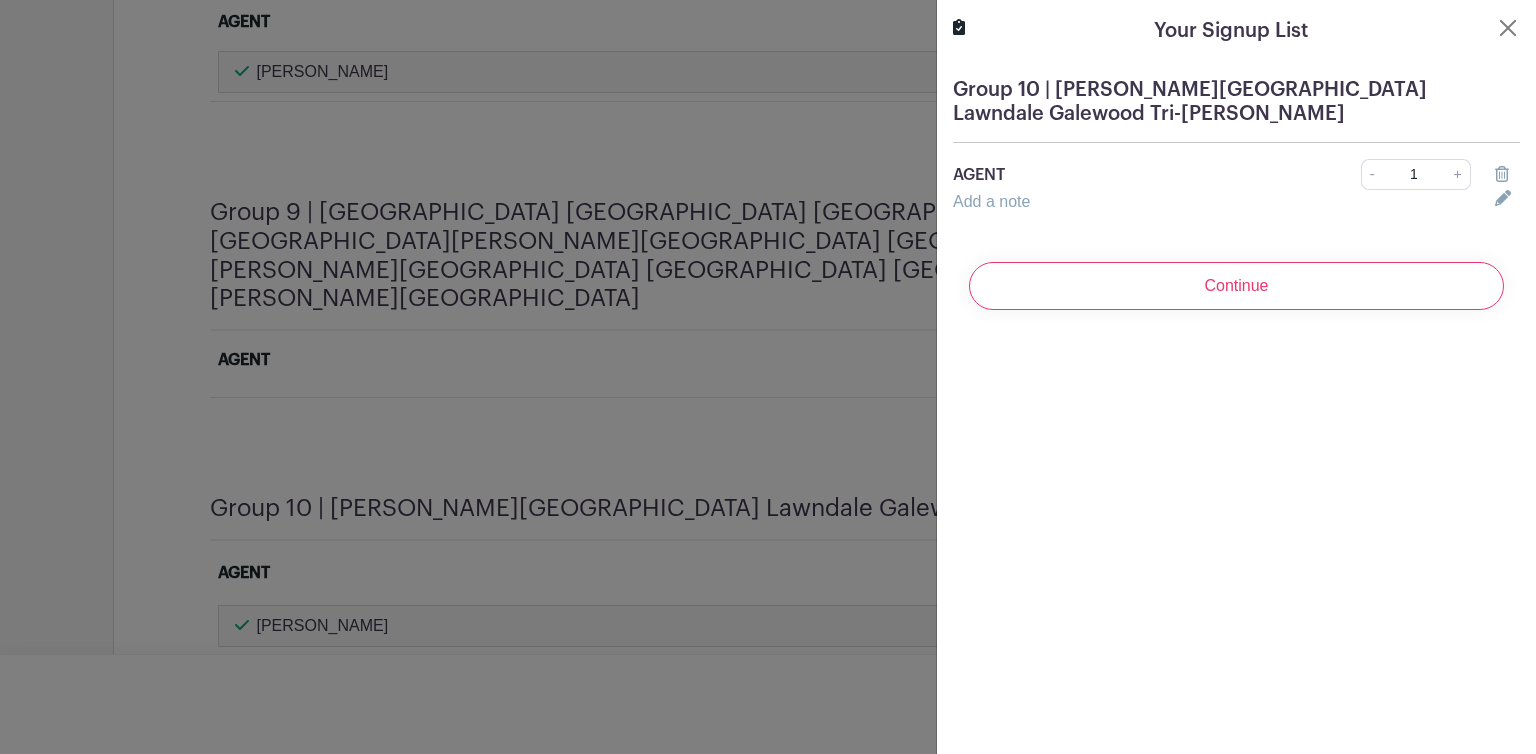 click on "Continue" at bounding box center (1236, 286) 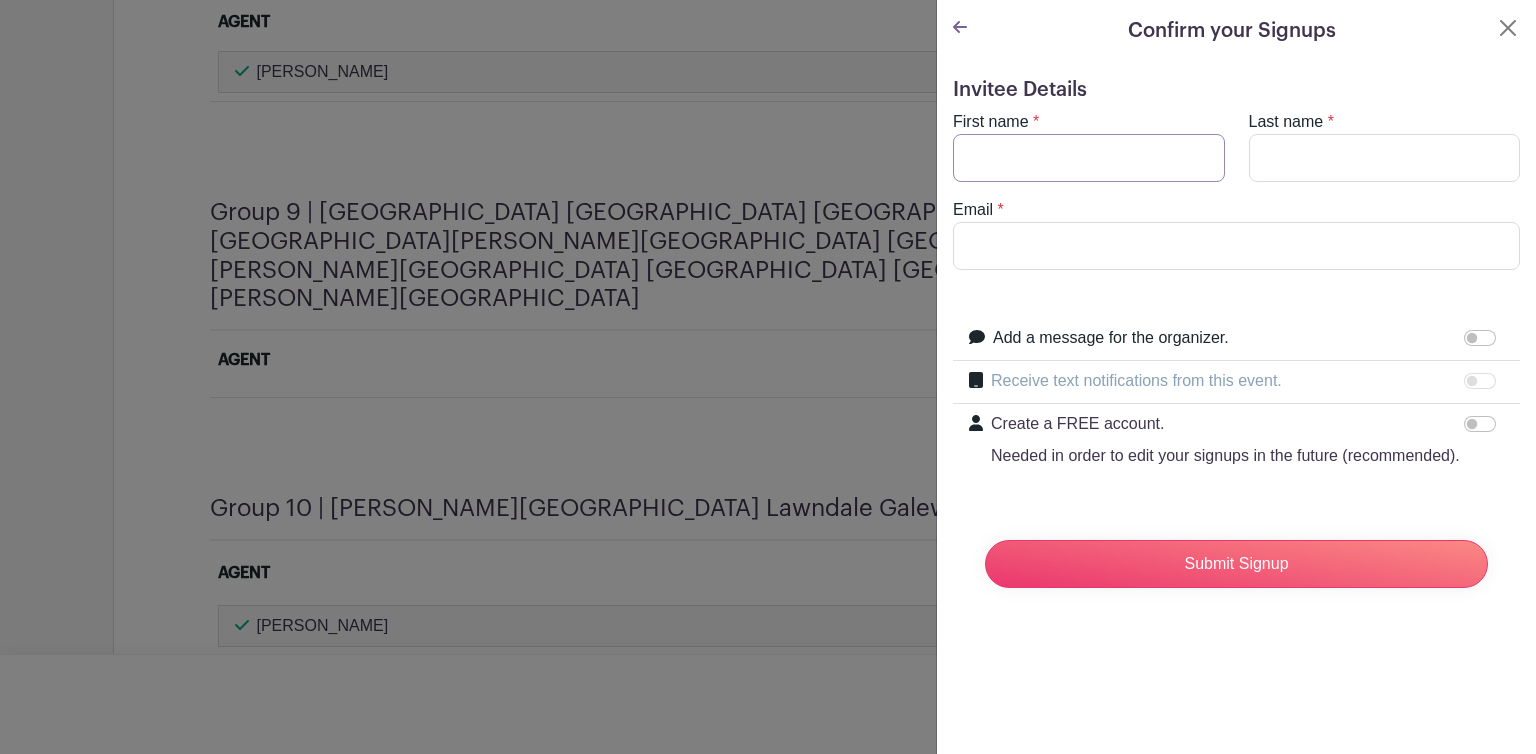click on "First name" at bounding box center (1089, 158) 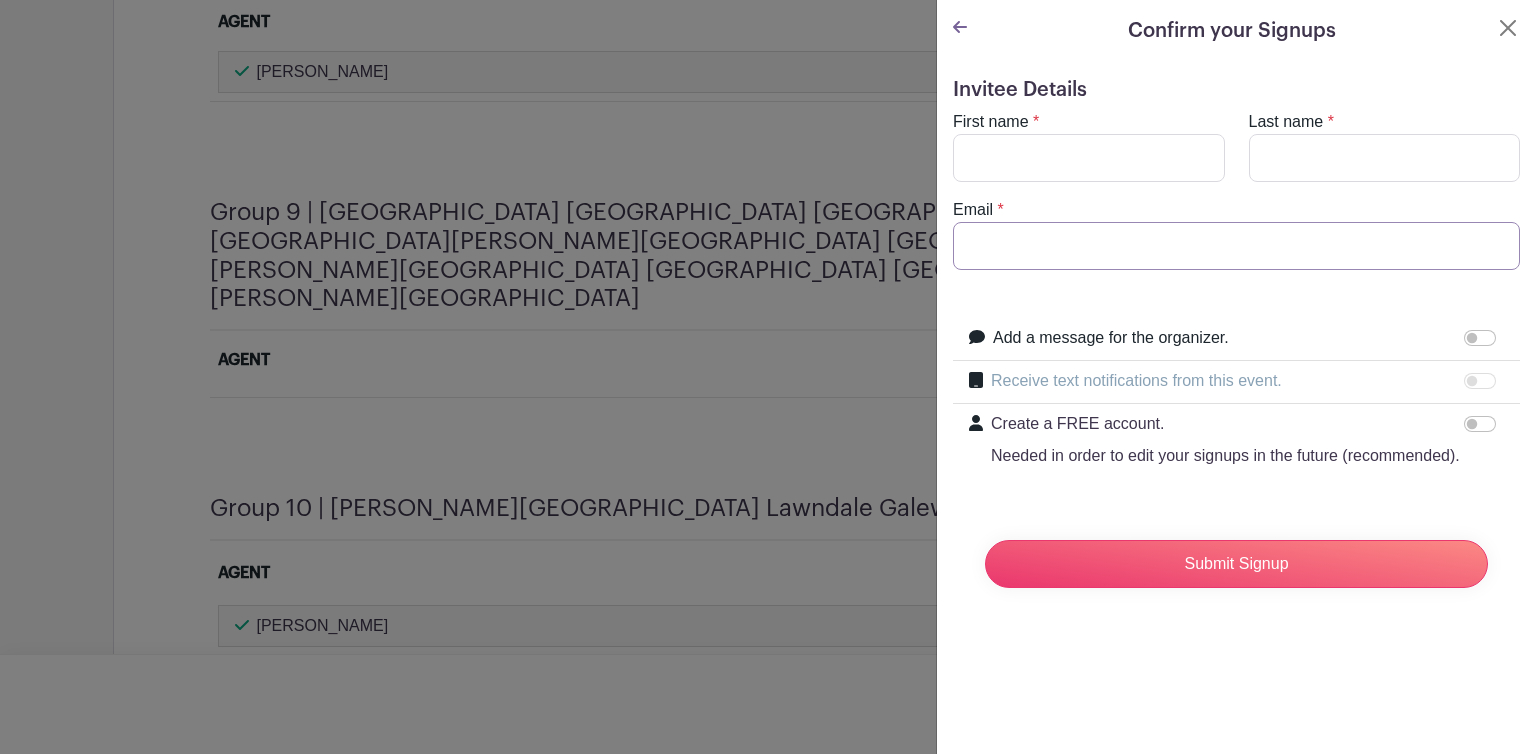 click on "Email" at bounding box center [1236, 246] 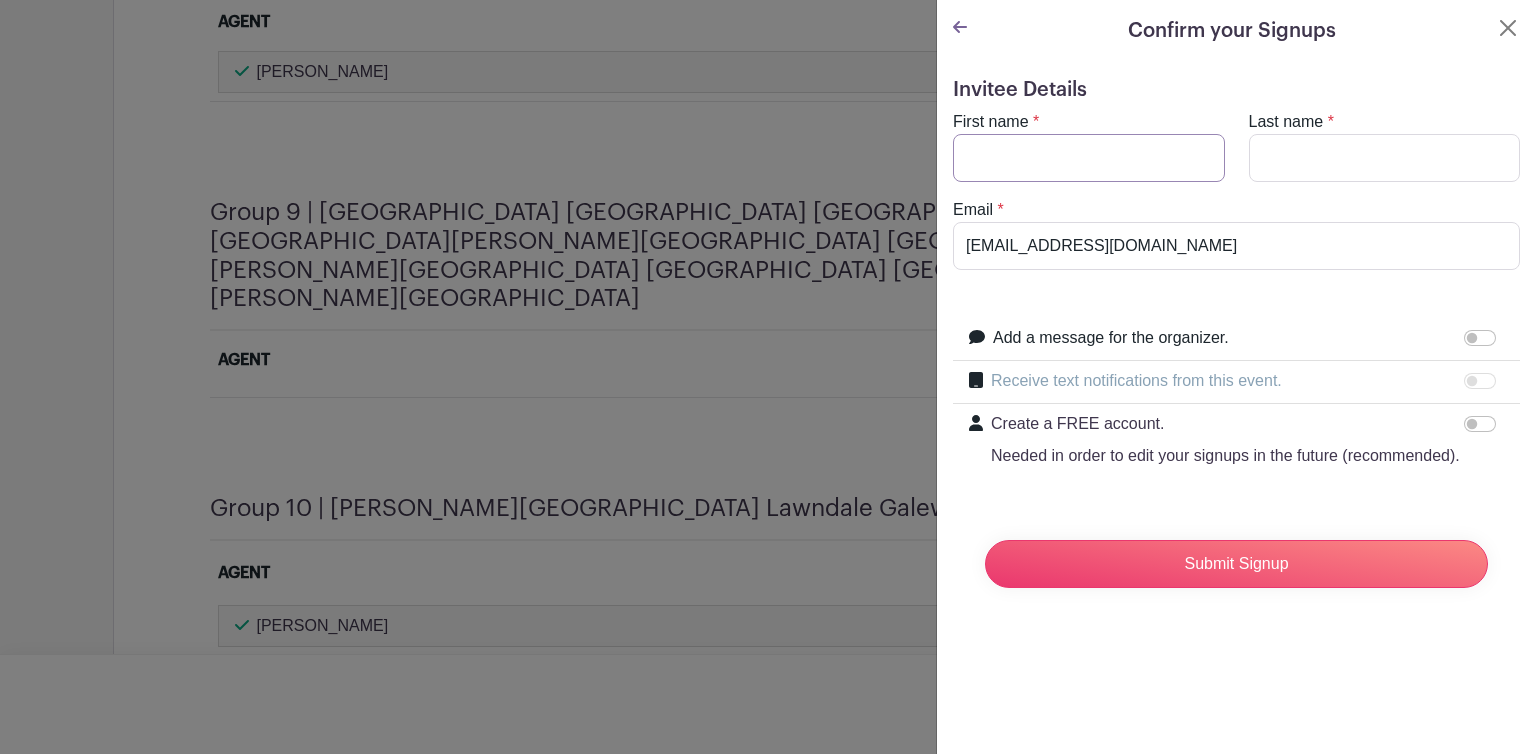 click on "First name" at bounding box center [1089, 158] 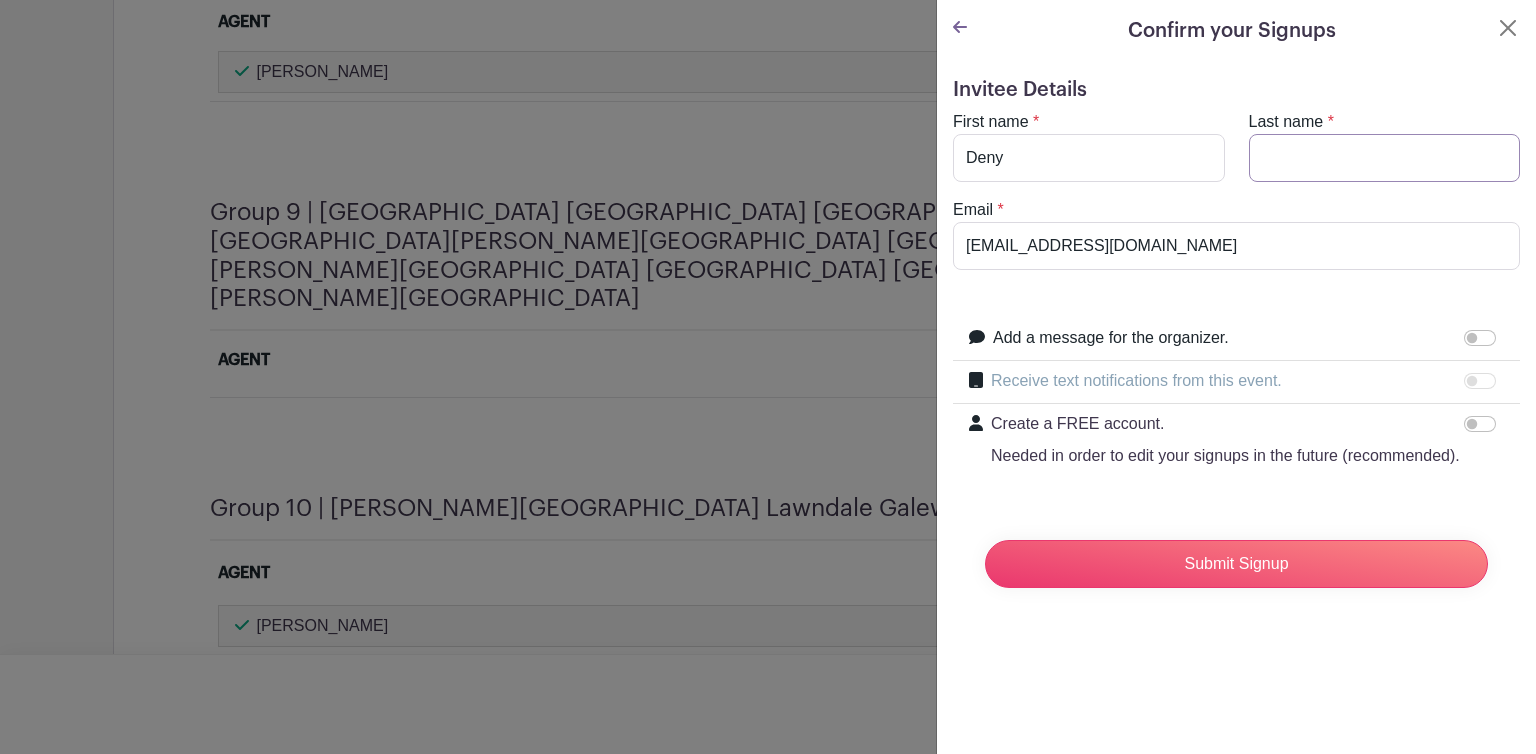 click on "Last name" at bounding box center (1385, 158) 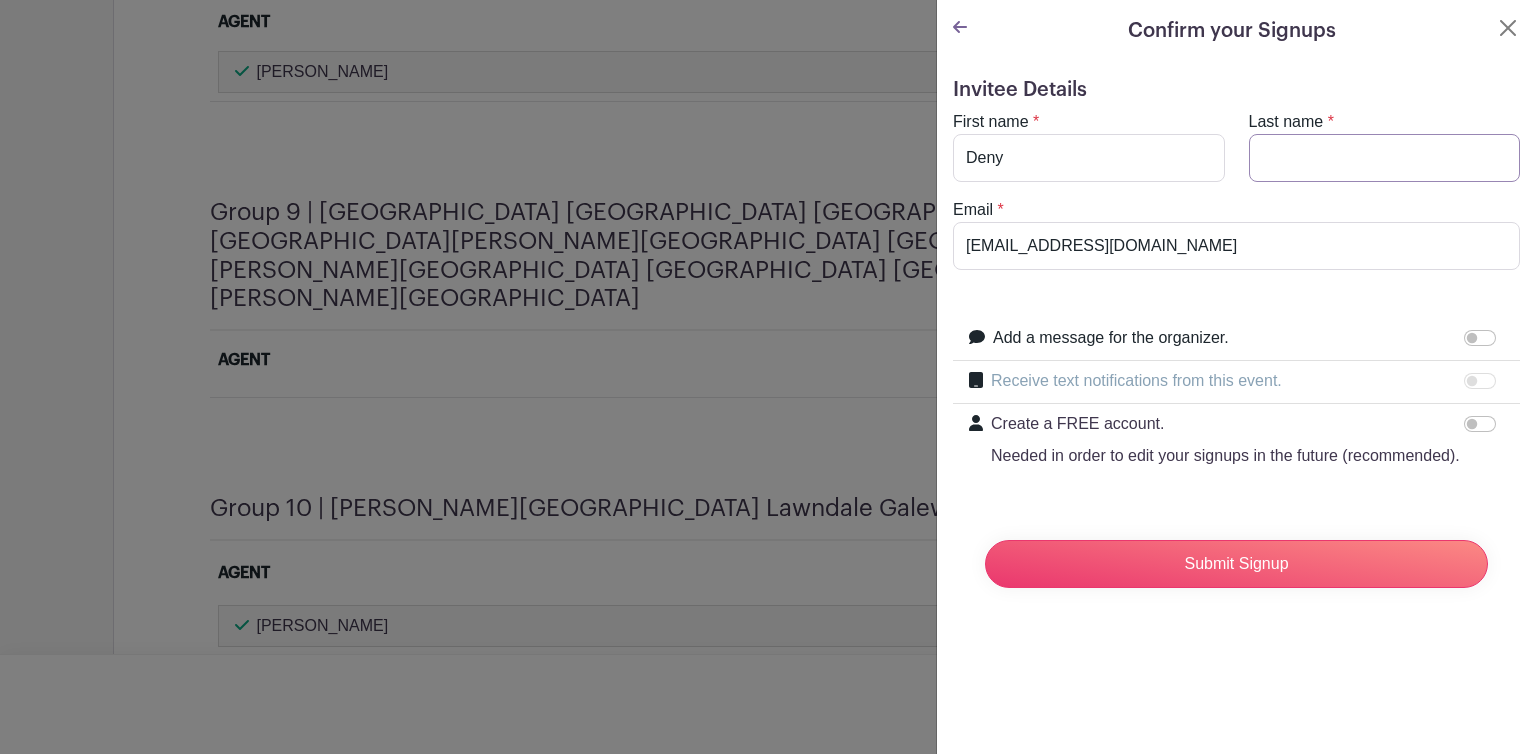 type on "[PERSON_NAME]" 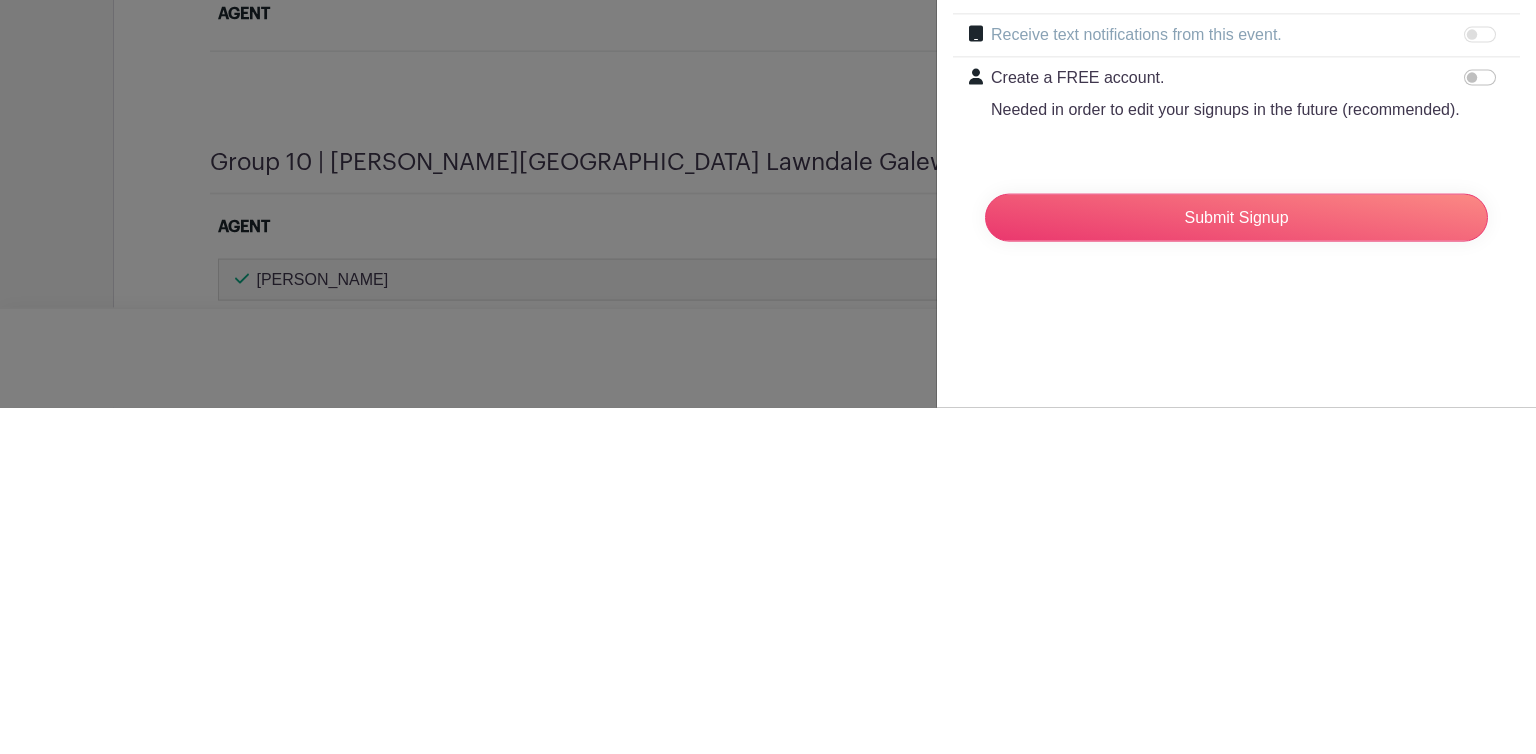 click on "Submit Signup" at bounding box center [1236, 564] 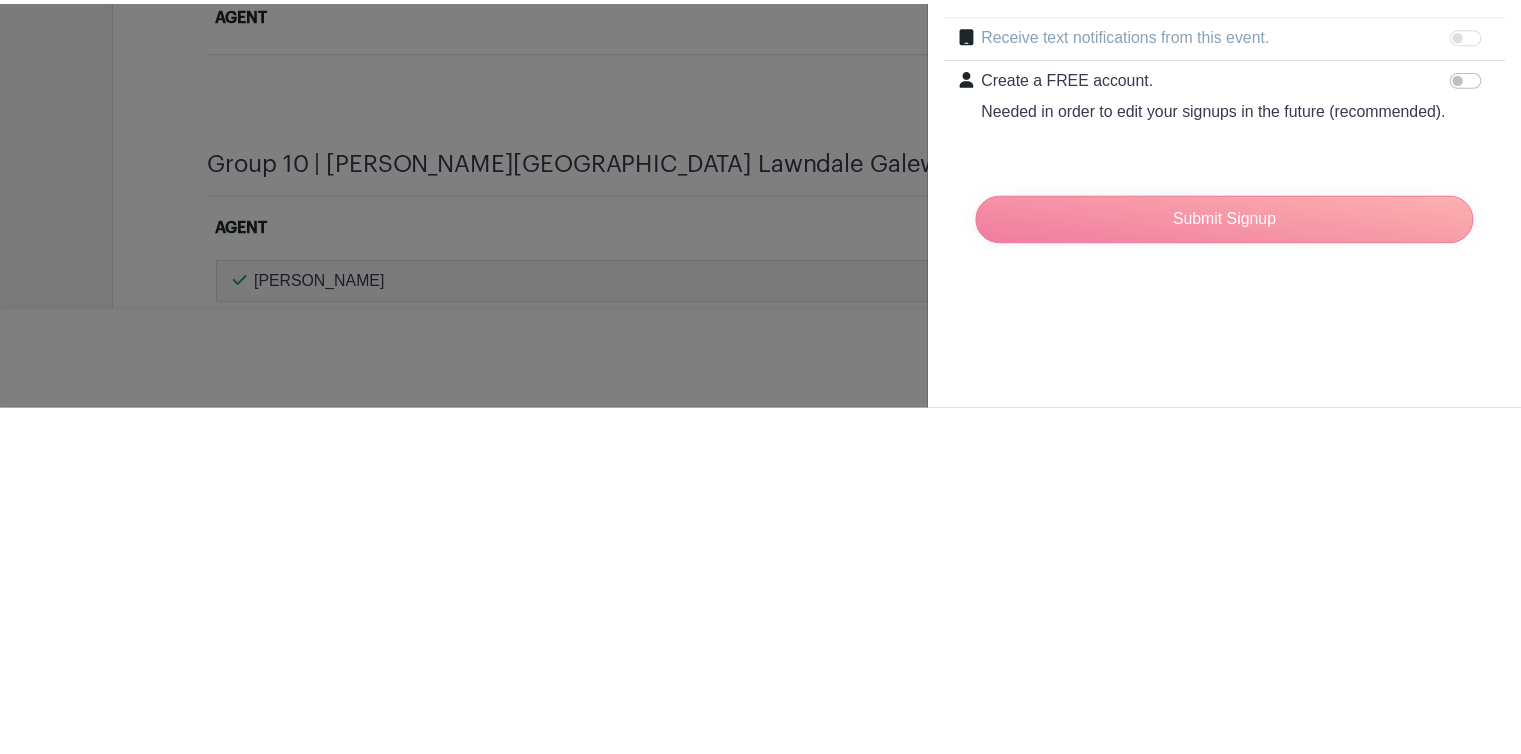 scroll, scrollTop: 3472, scrollLeft: 0, axis: vertical 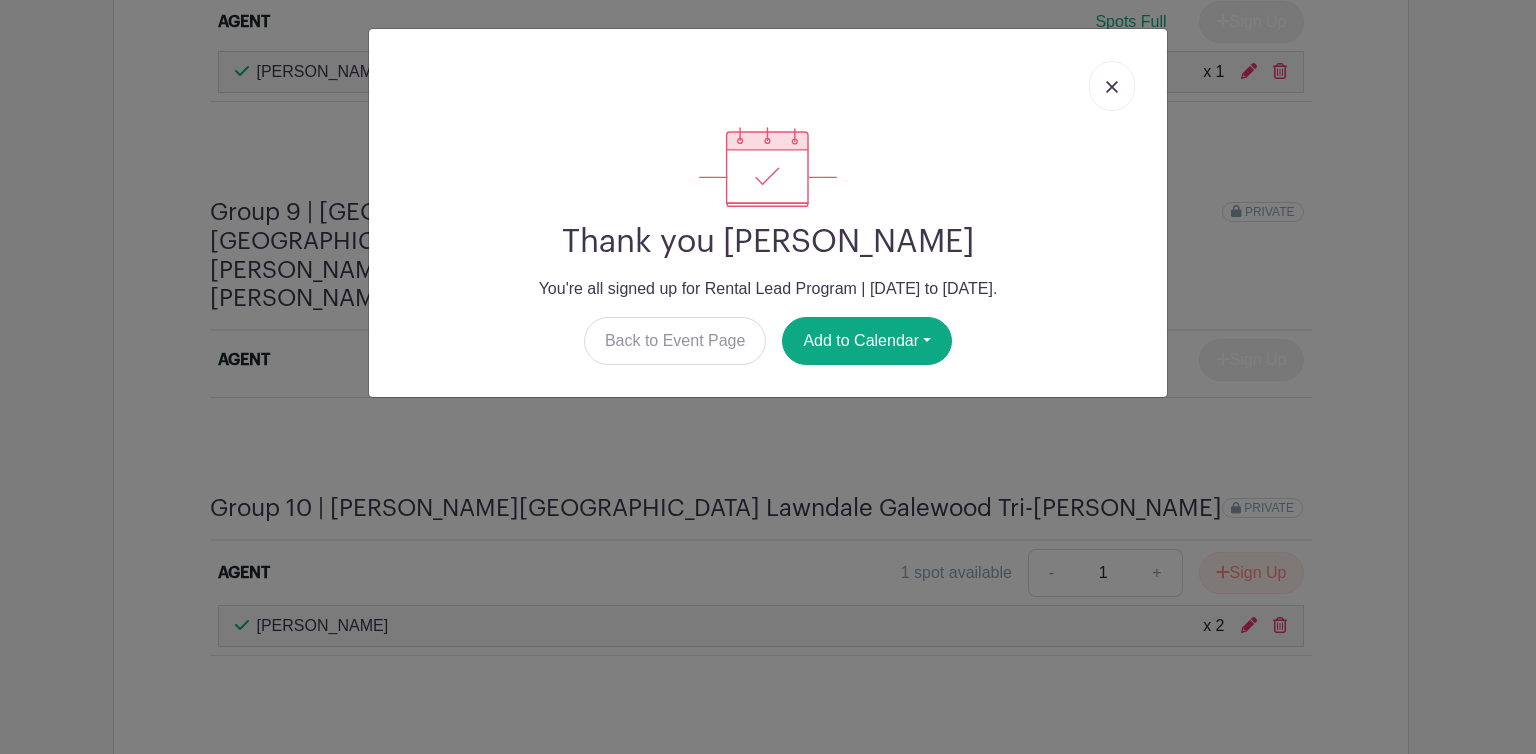 click at bounding box center [1112, 87] 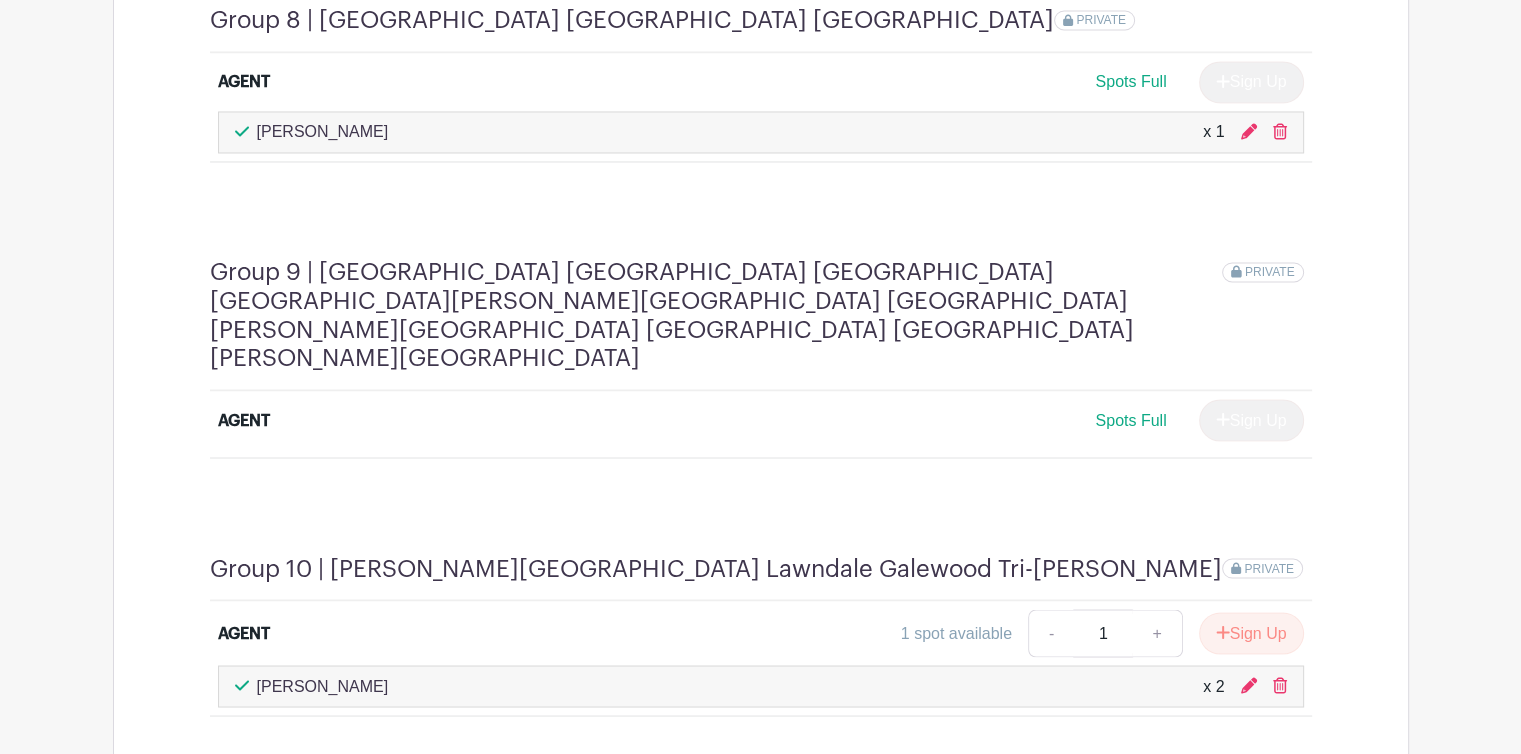scroll, scrollTop: 3412, scrollLeft: 0, axis: vertical 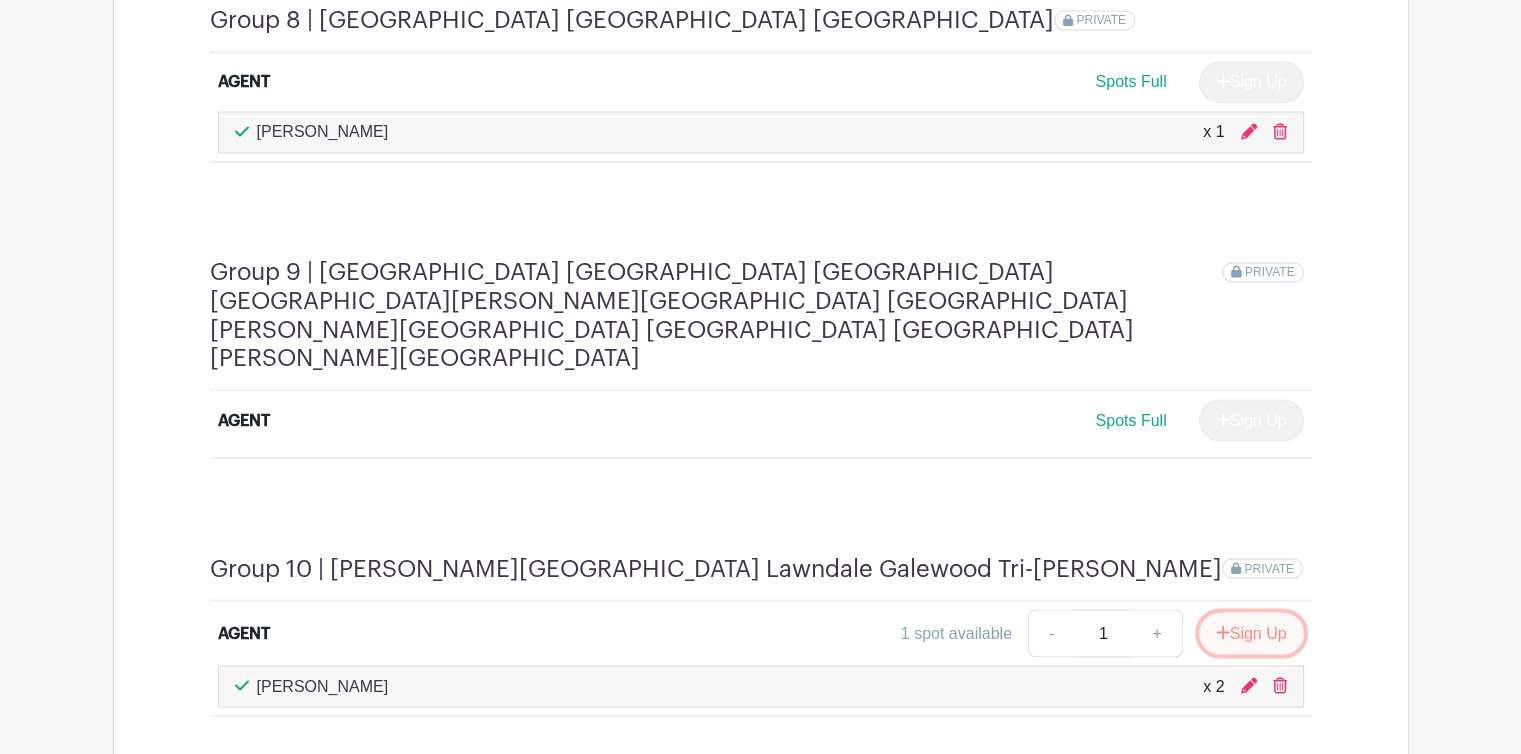 click on "Sign Up" at bounding box center [1251, 633] 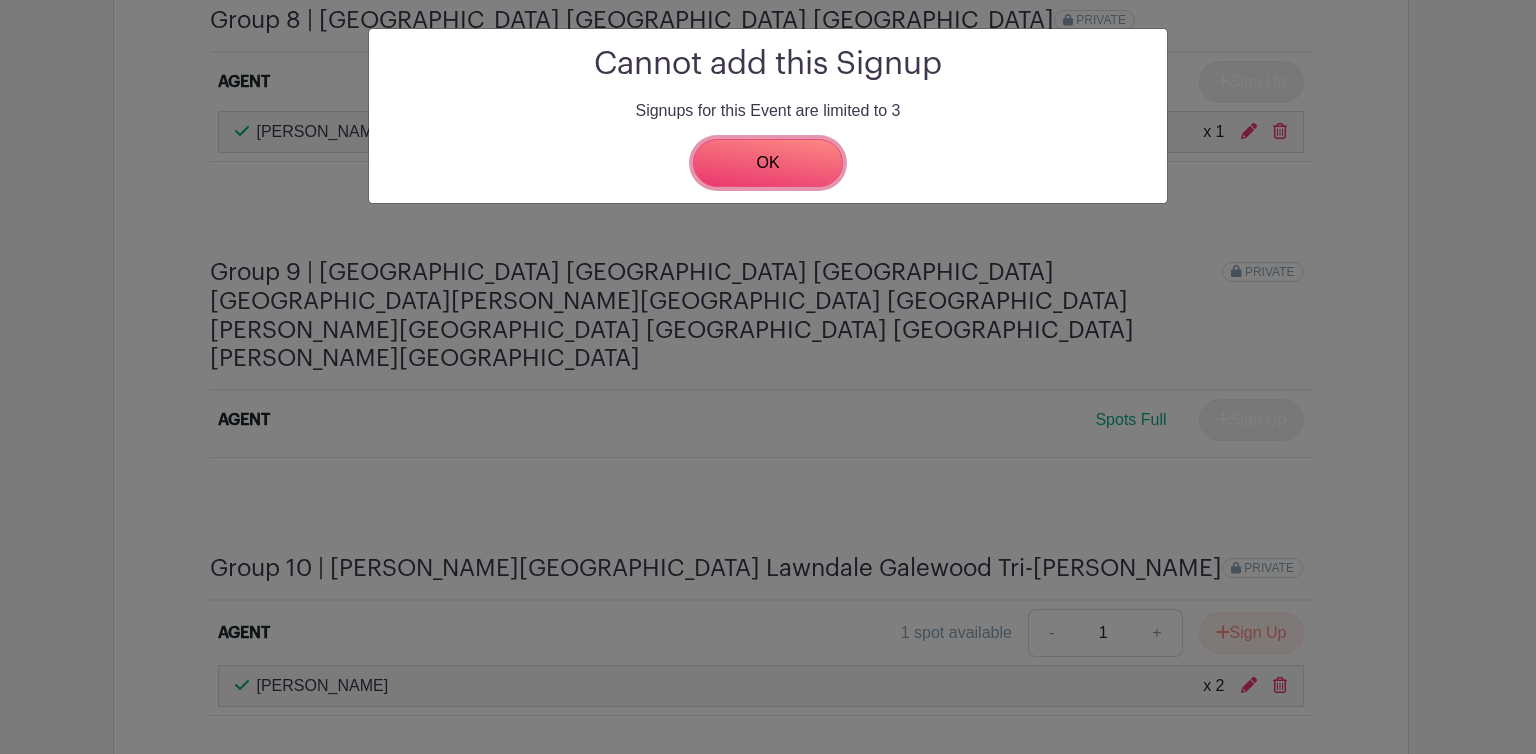 click on "OK" at bounding box center (768, 163) 